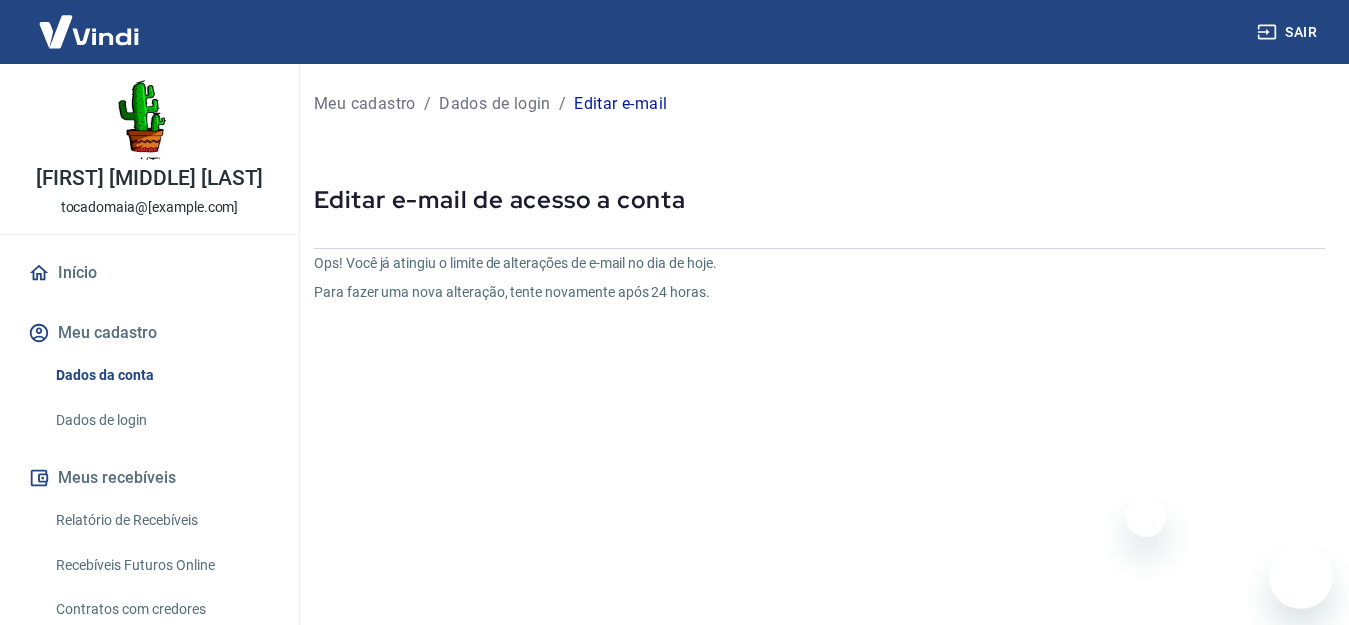 scroll, scrollTop: 0, scrollLeft: 0, axis: both 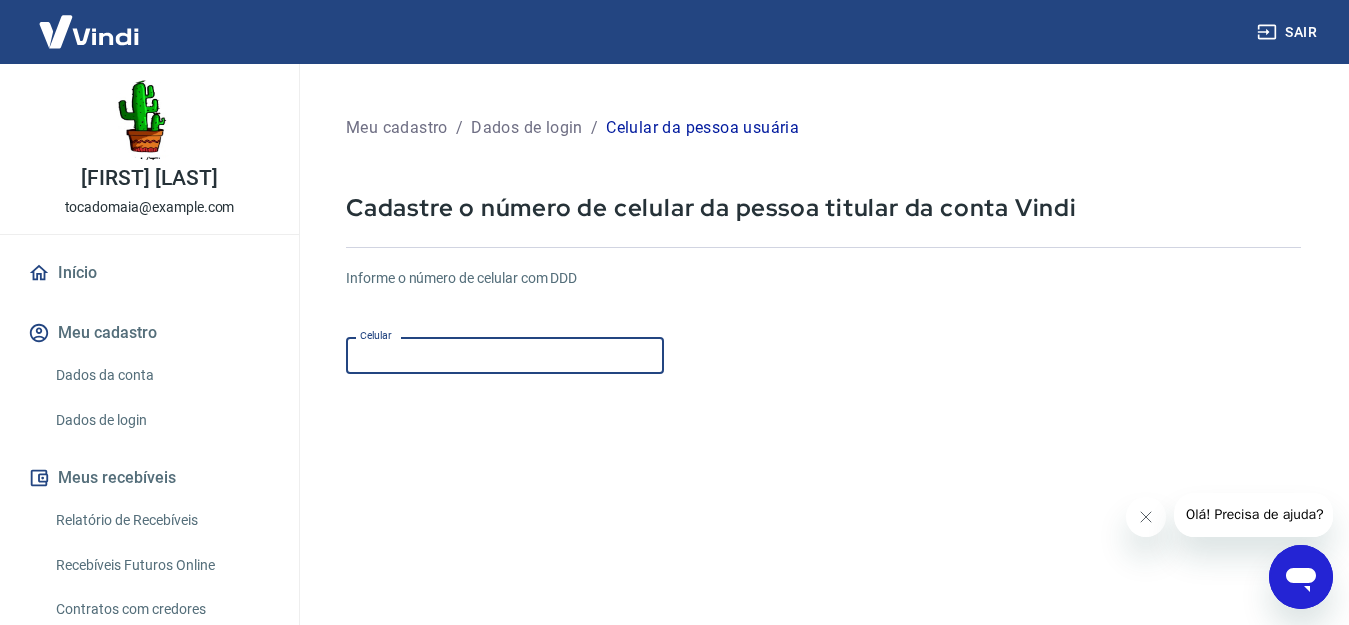 click on "Celular" at bounding box center (505, 355) 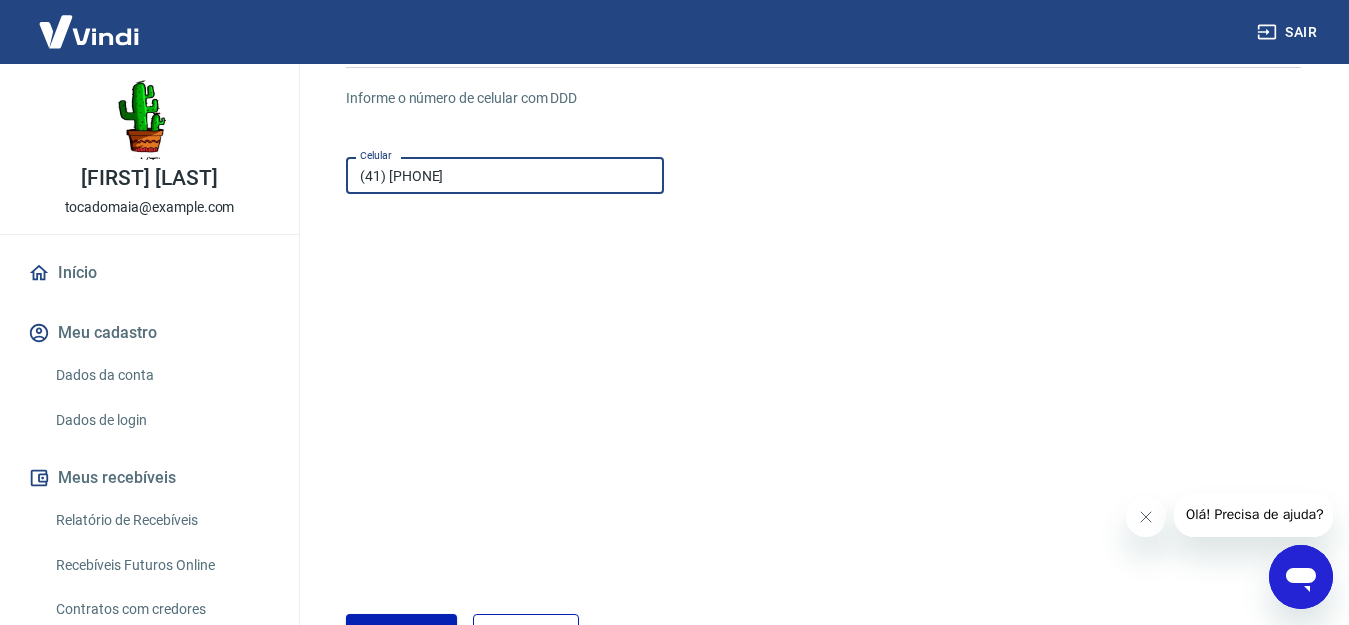 scroll, scrollTop: 200, scrollLeft: 0, axis: vertical 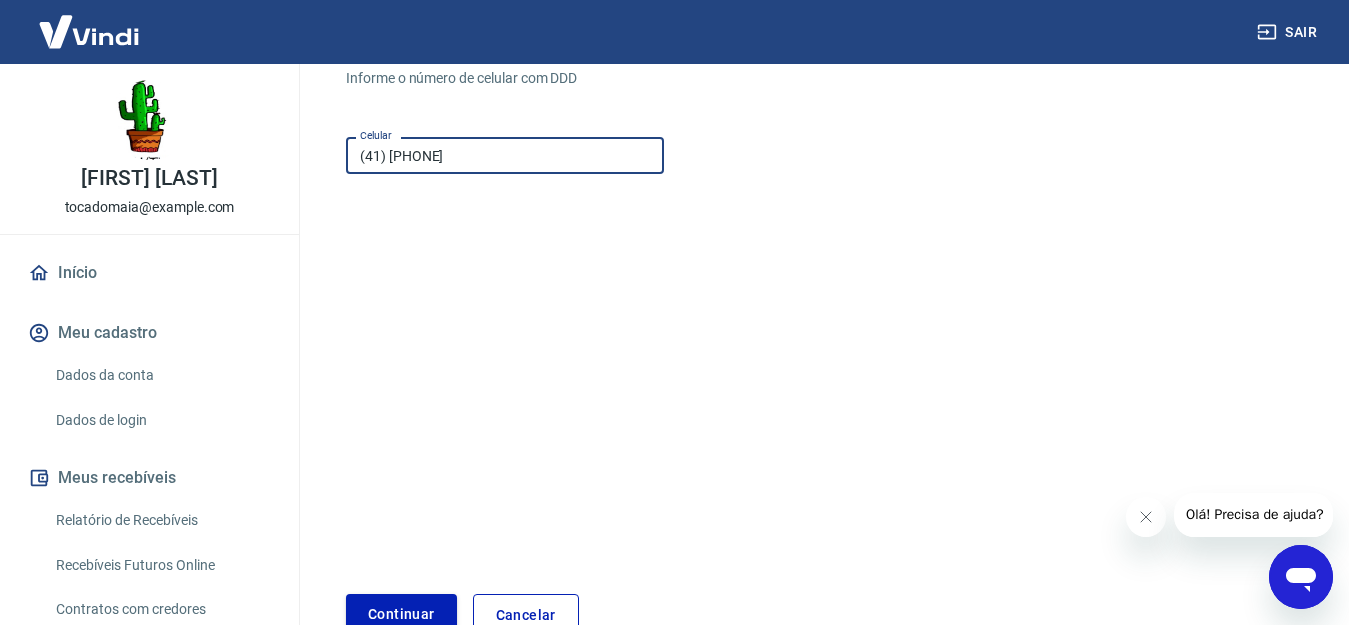 type on "(41) [PHONE]" 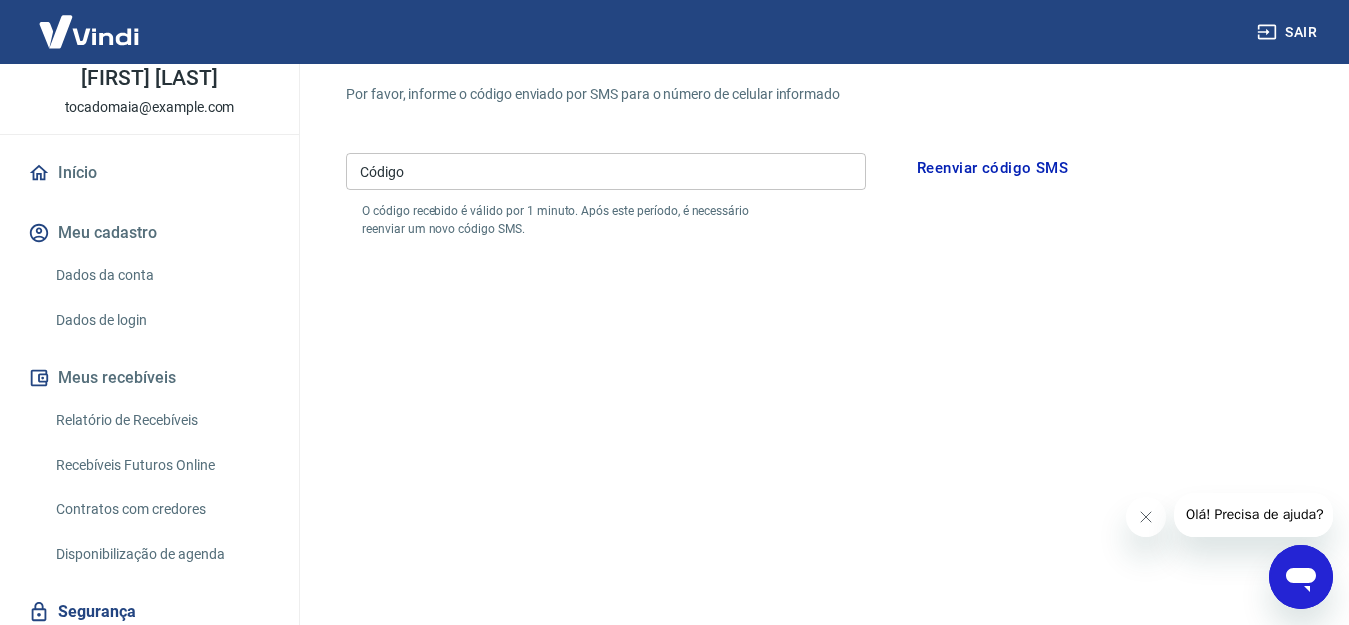 scroll, scrollTop: 169, scrollLeft: 0, axis: vertical 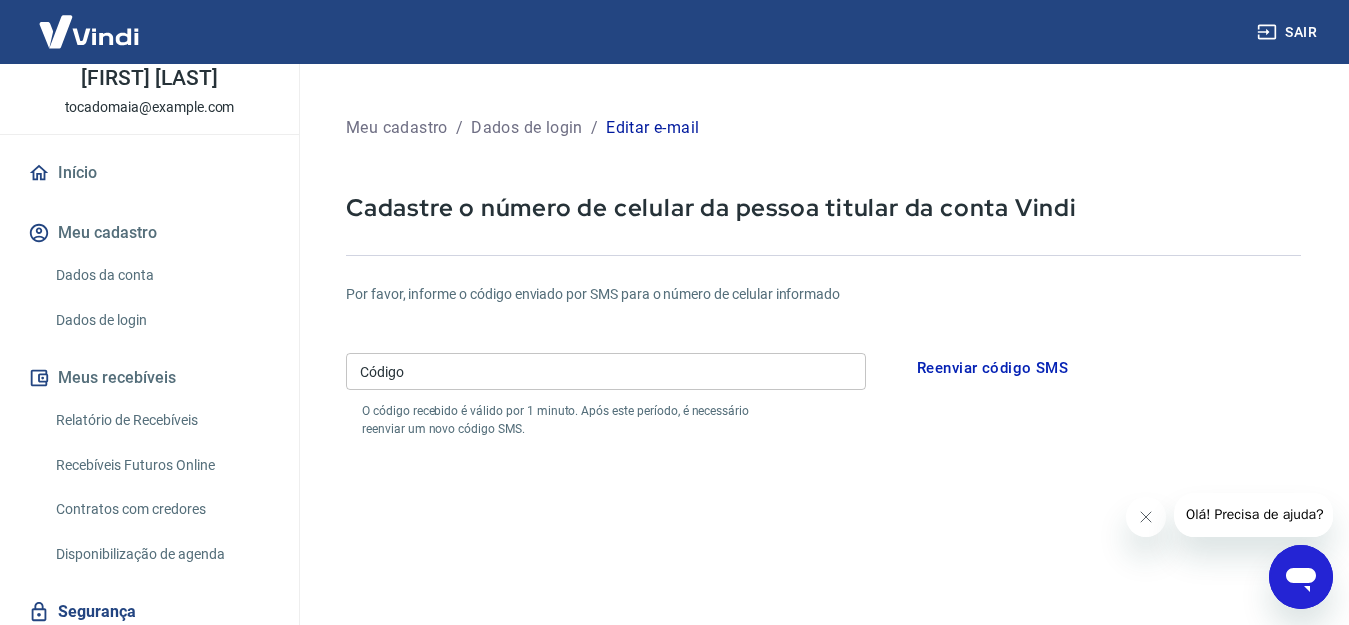 click on "Reenviar código SMS" at bounding box center [992, 368] 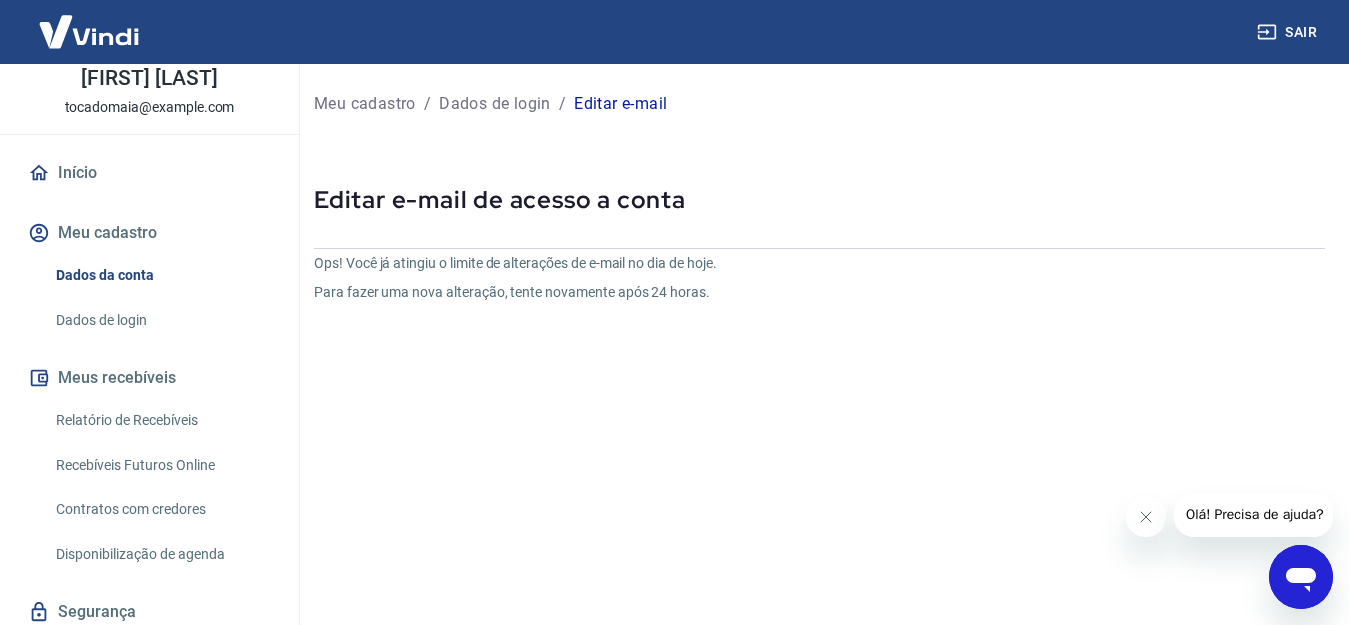click on "Dados da conta" at bounding box center [161, 275] 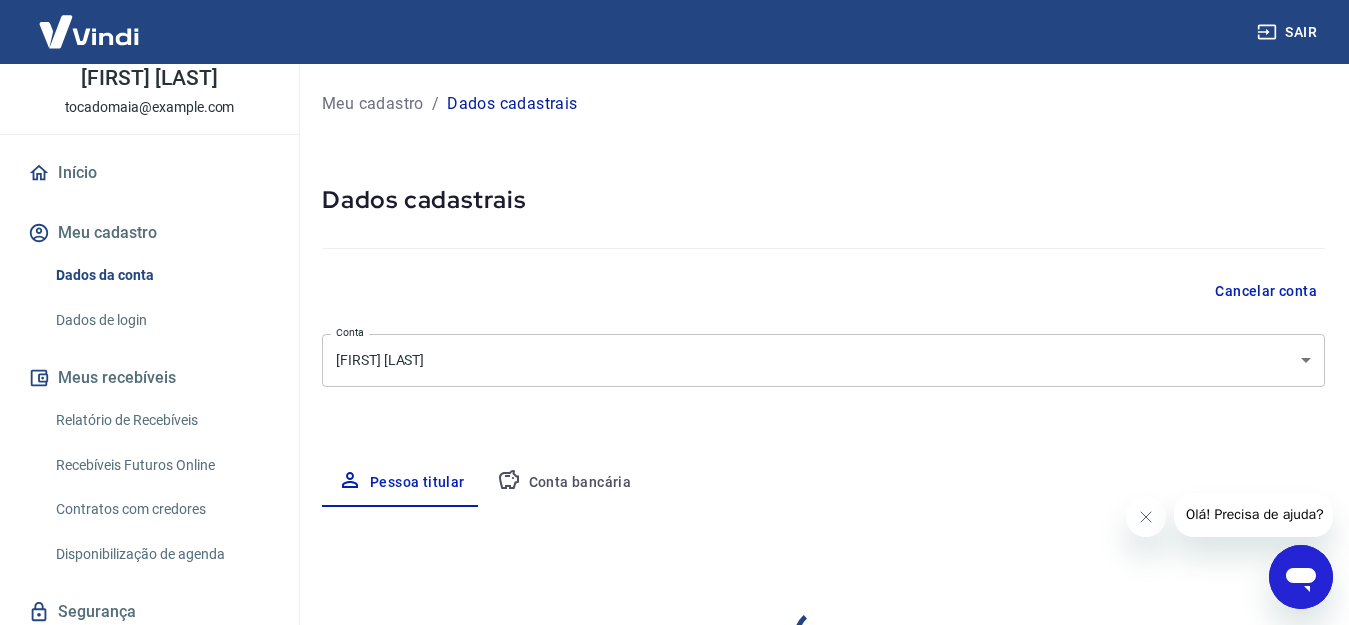 select on "PR" 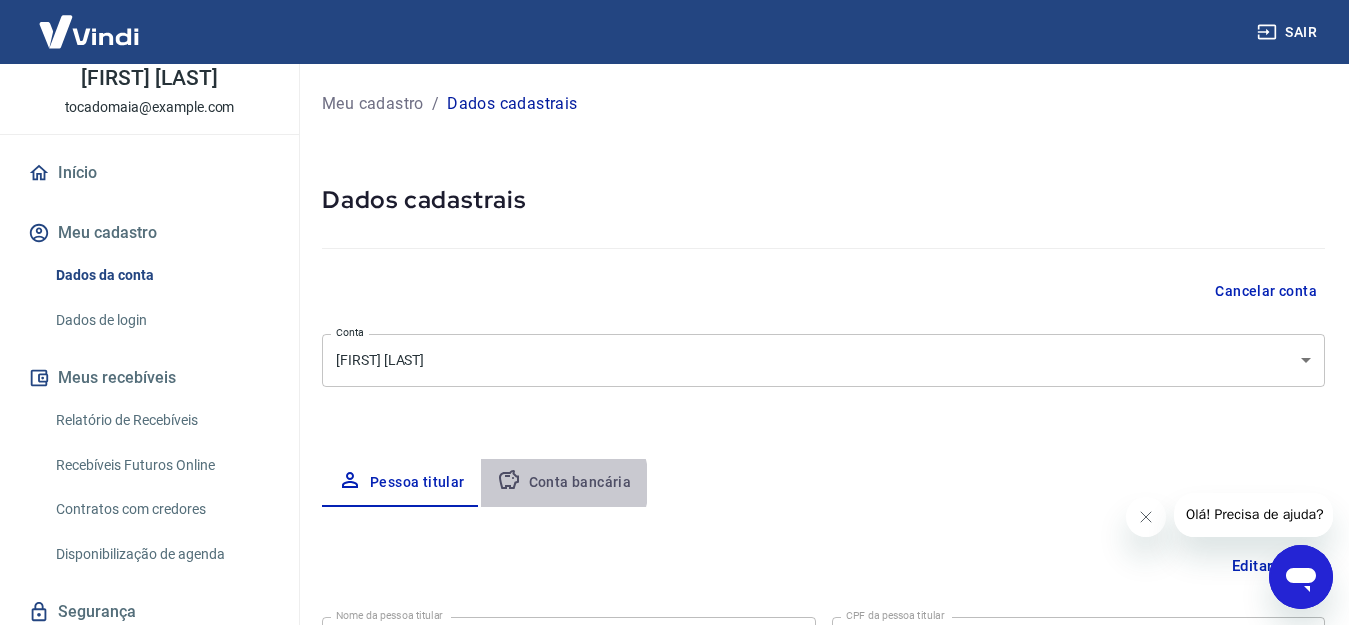 click on "Conta bancária" at bounding box center [564, 483] 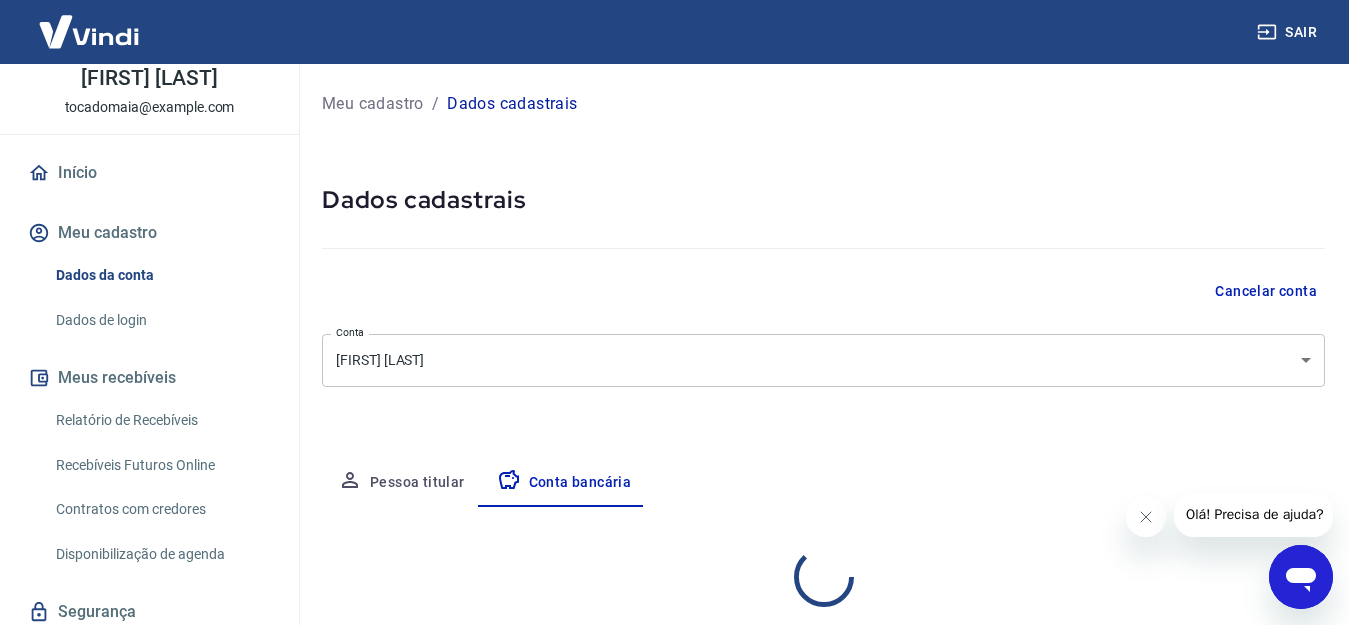 select on "1" 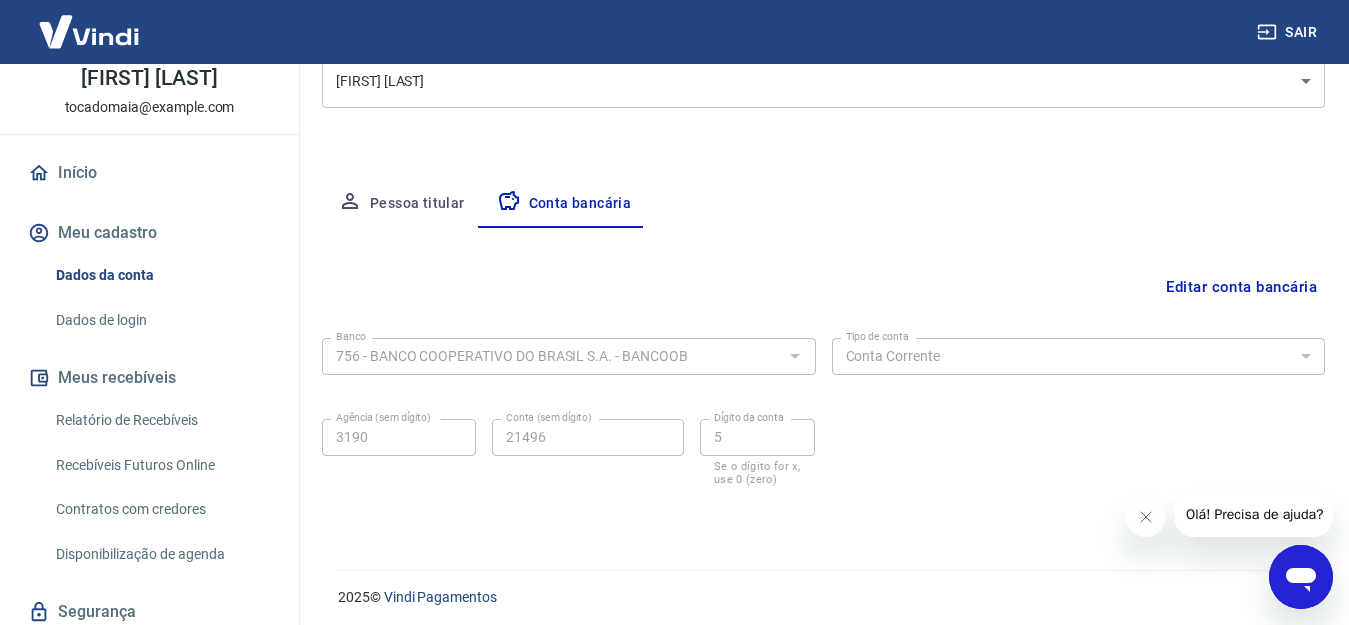 scroll, scrollTop: 286, scrollLeft: 0, axis: vertical 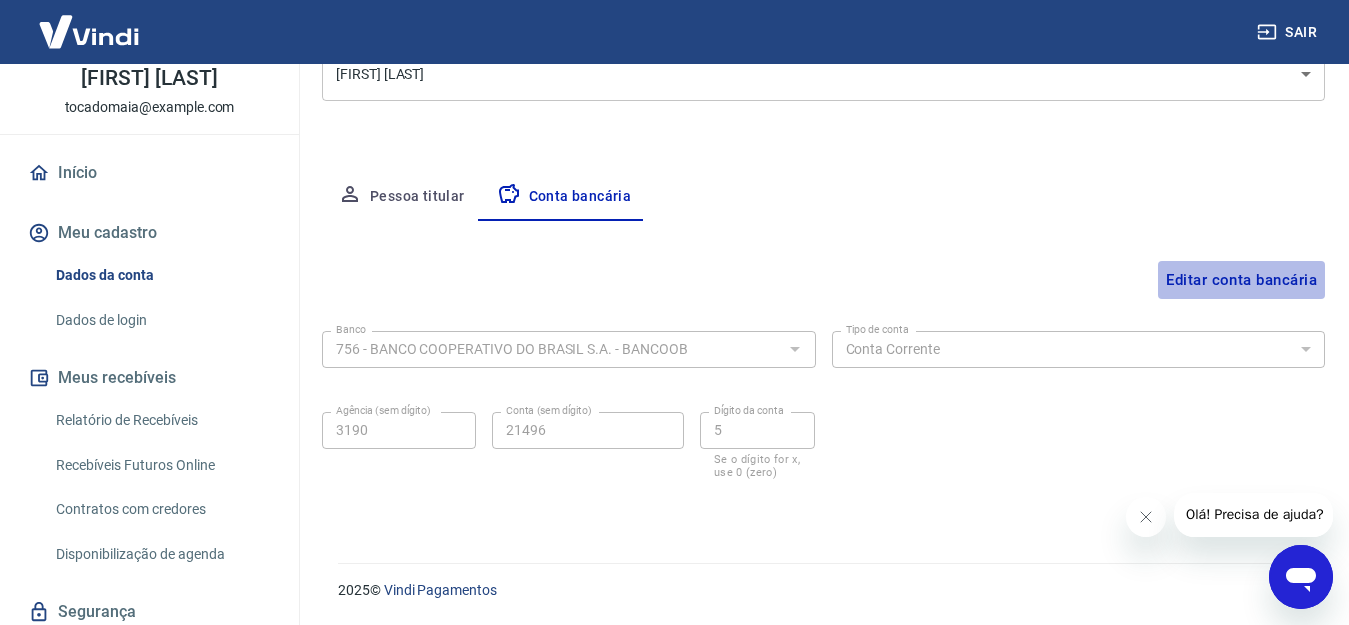 click on "Editar conta bancária" at bounding box center [1241, 280] 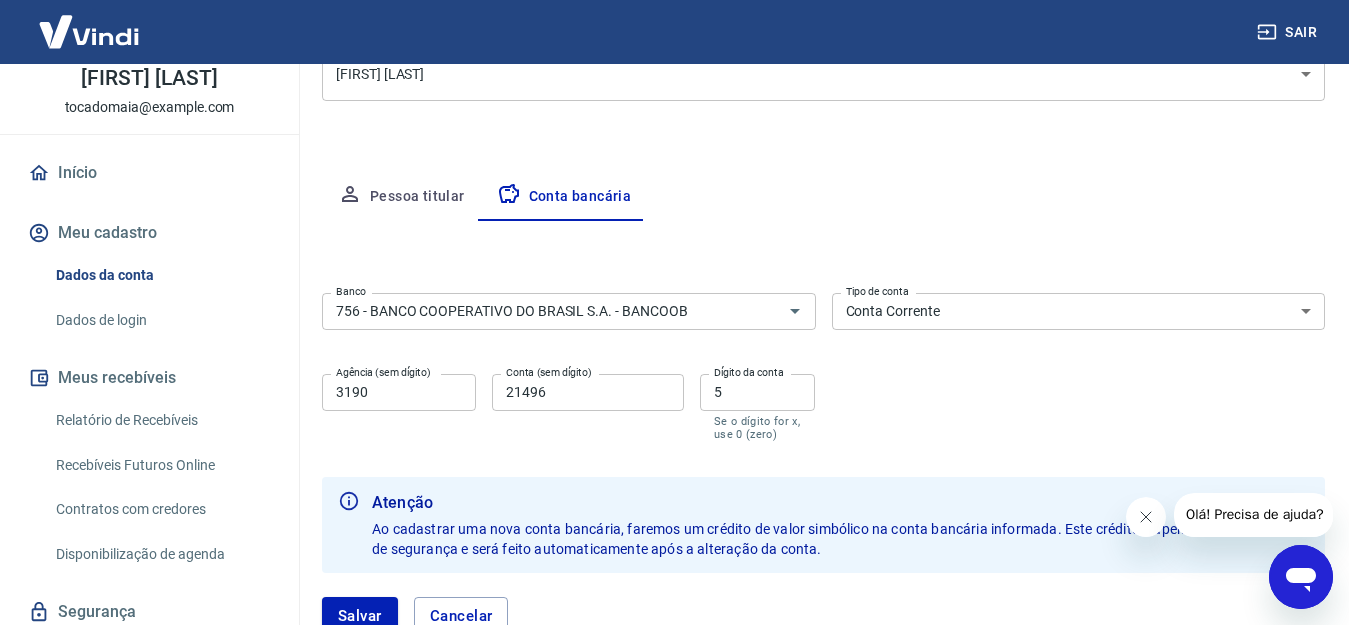 click at bounding box center [1146, 517] 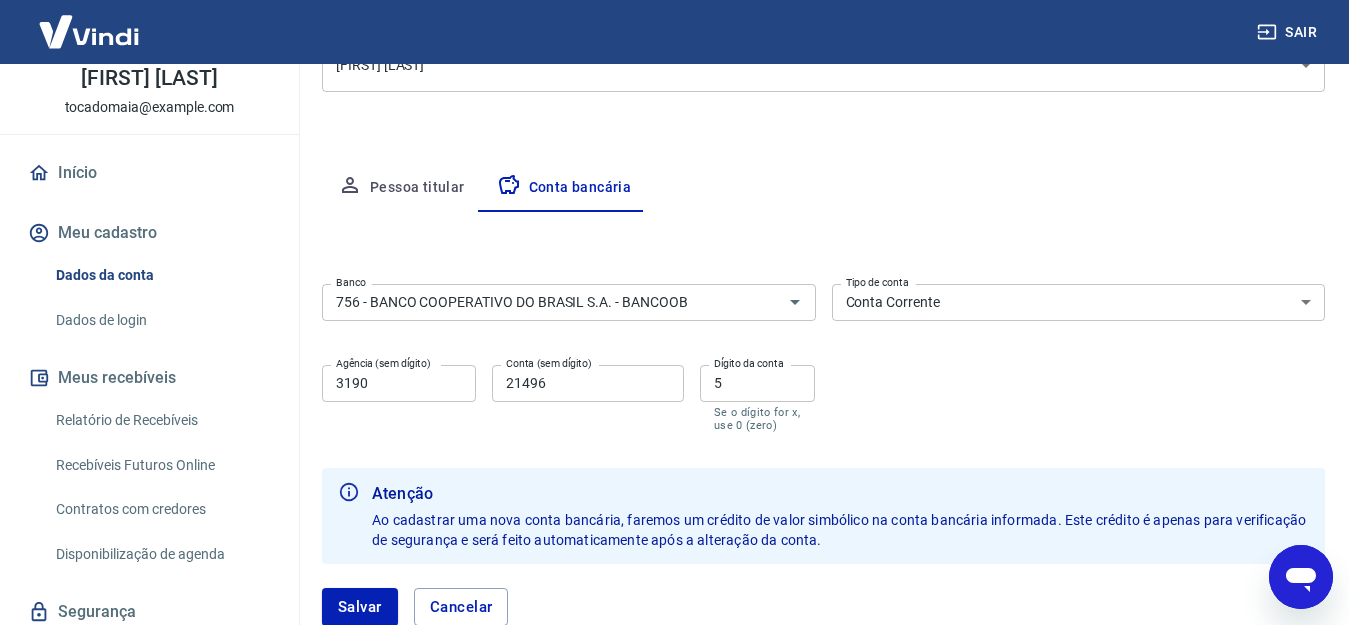 scroll, scrollTop: 230, scrollLeft: 0, axis: vertical 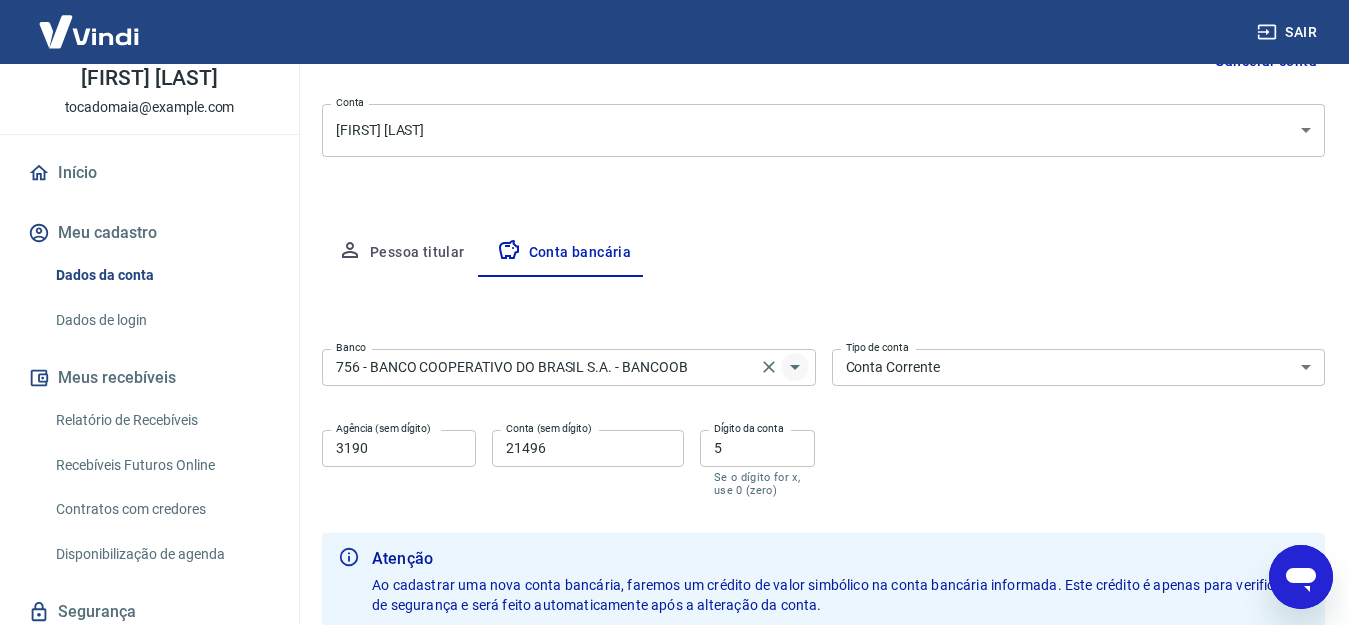 click 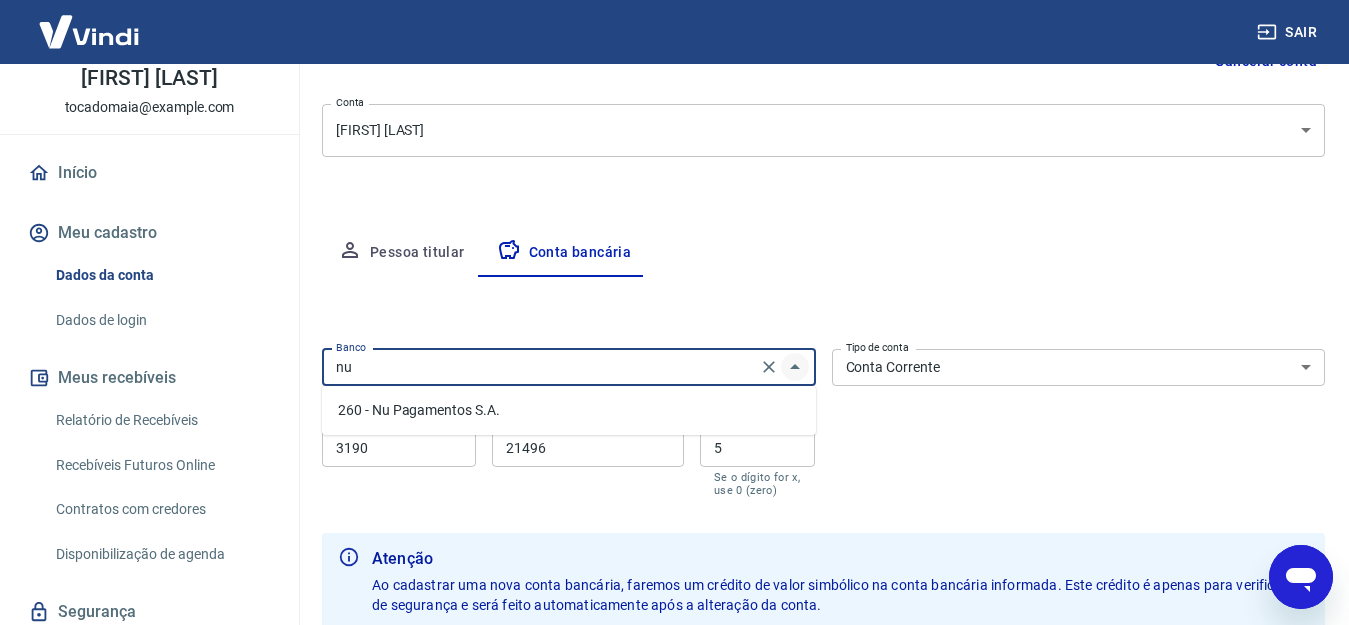 scroll, scrollTop: 0, scrollLeft: 0, axis: both 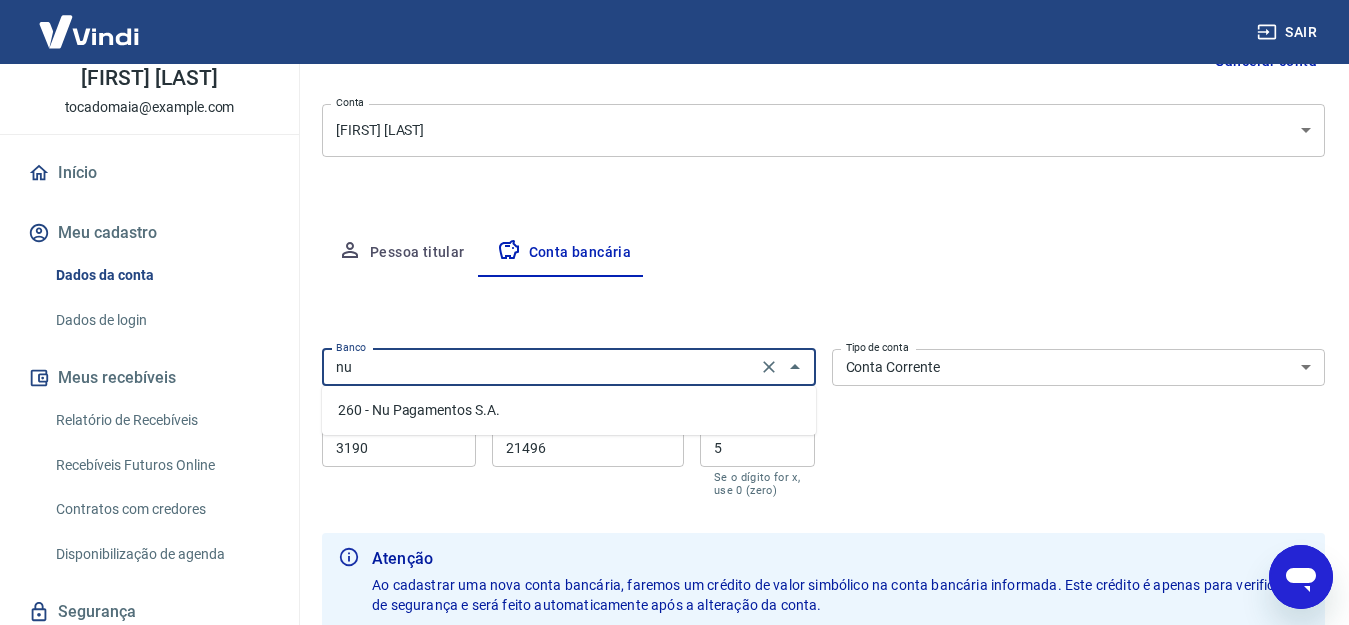 click on "260 - Nu Pagamentos S.A." at bounding box center (569, 410) 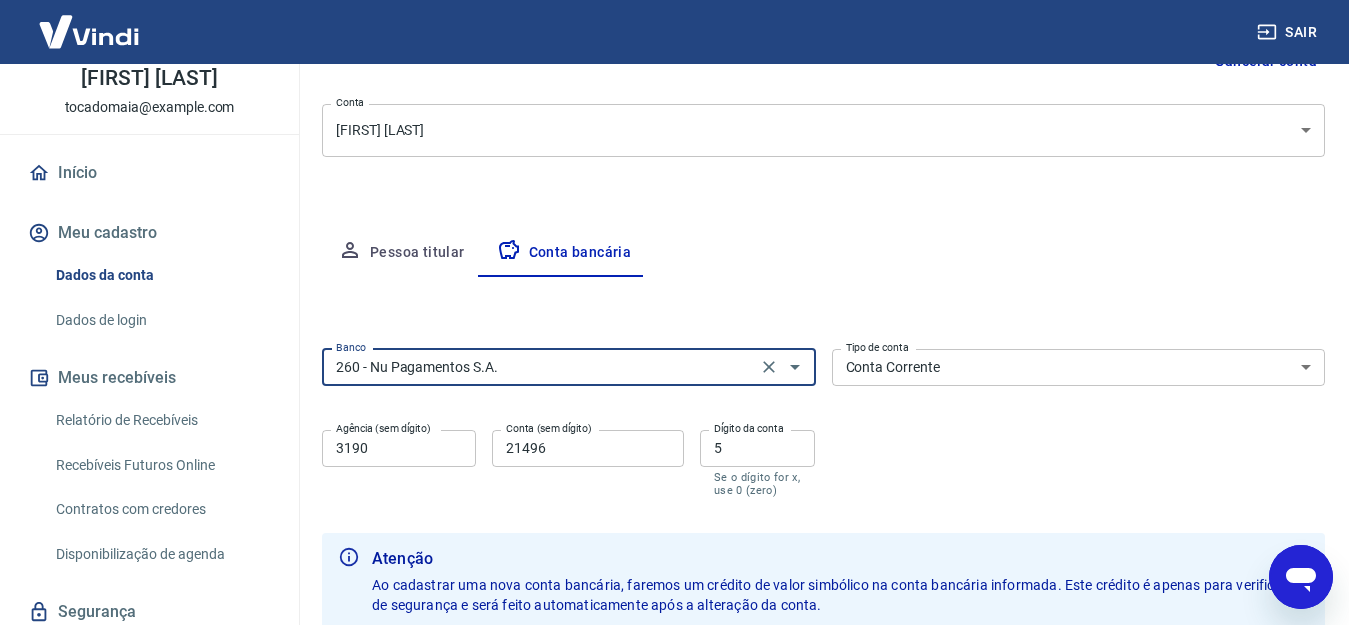 type on "260 - Nu Pagamentos S.A." 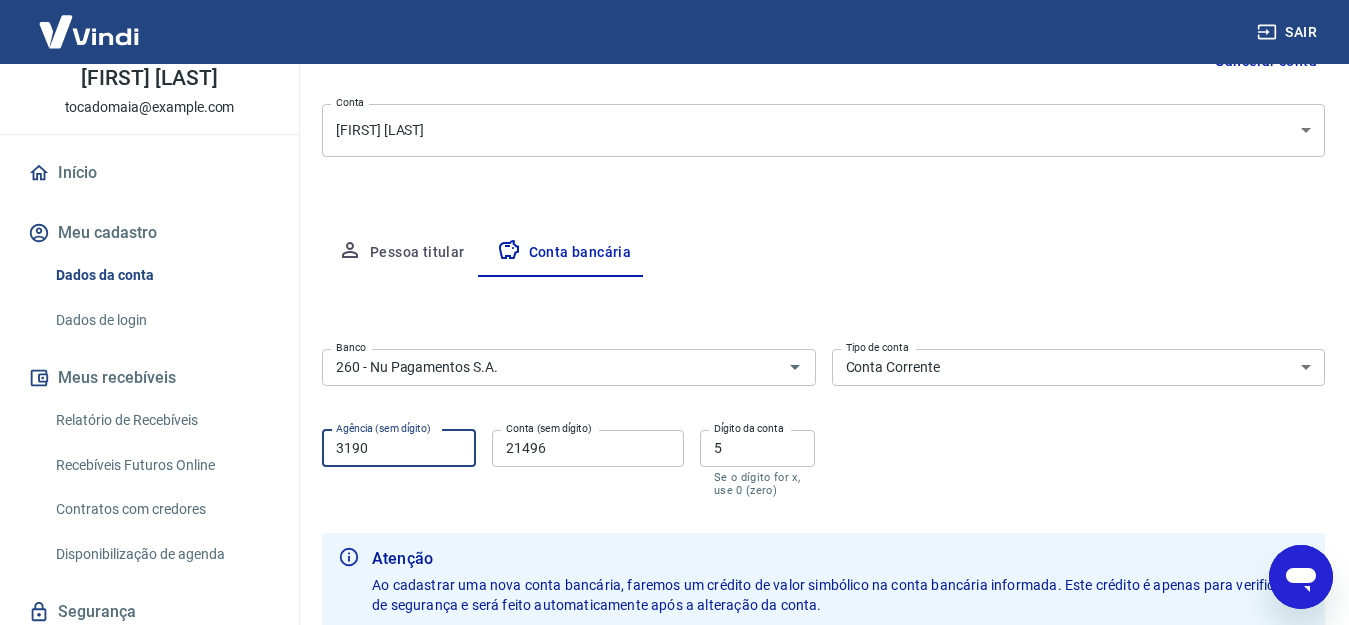 drag, startPoint x: 372, startPoint y: 459, endPoint x: 306, endPoint y: 461, distance: 66.0303 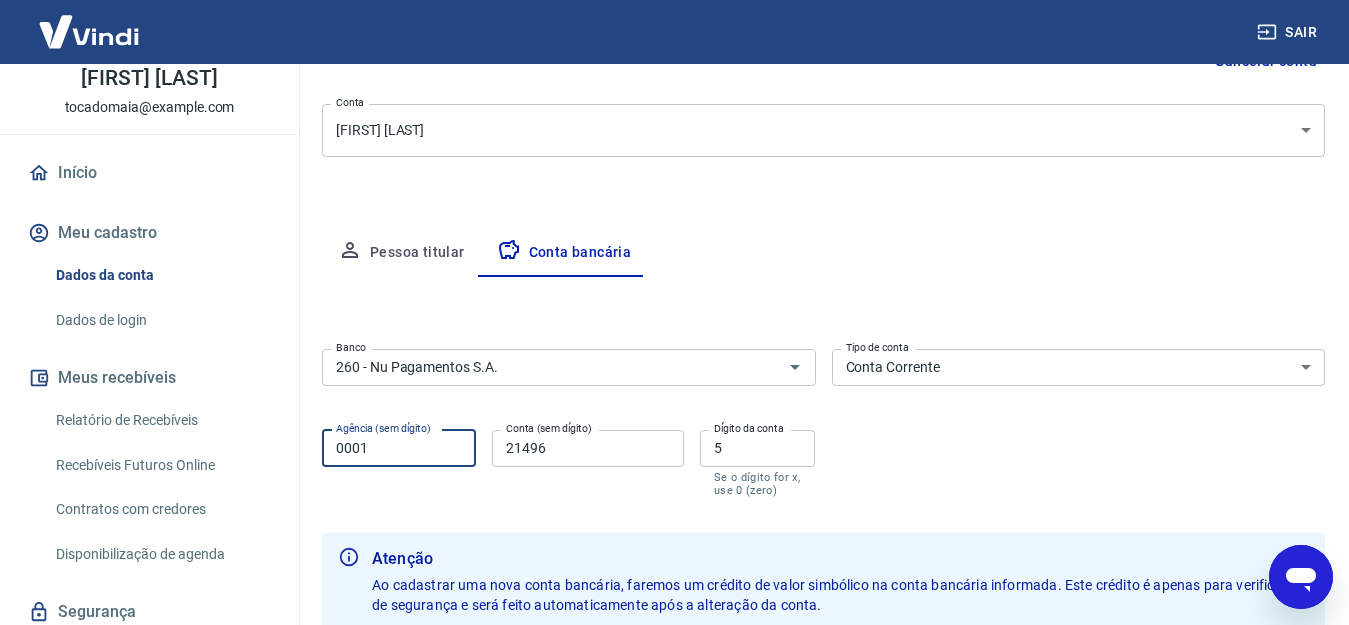 type on "0001" 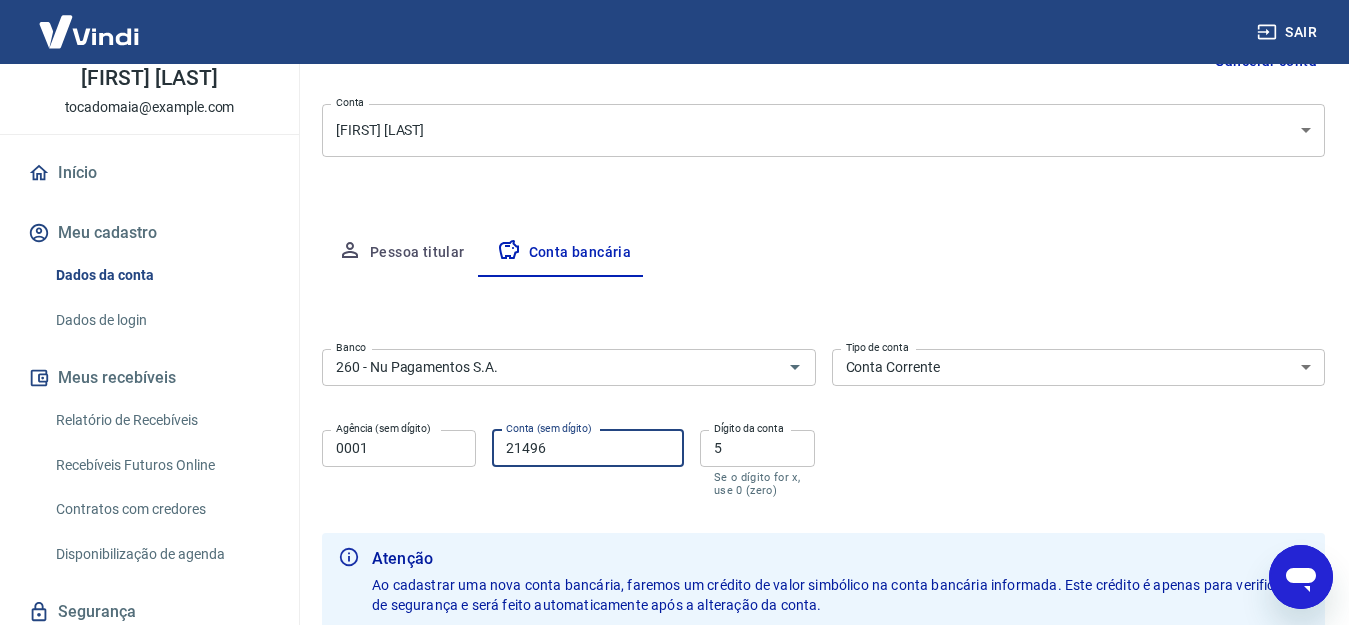 drag, startPoint x: 592, startPoint y: 444, endPoint x: 461, endPoint y: 435, distance: 131.30879 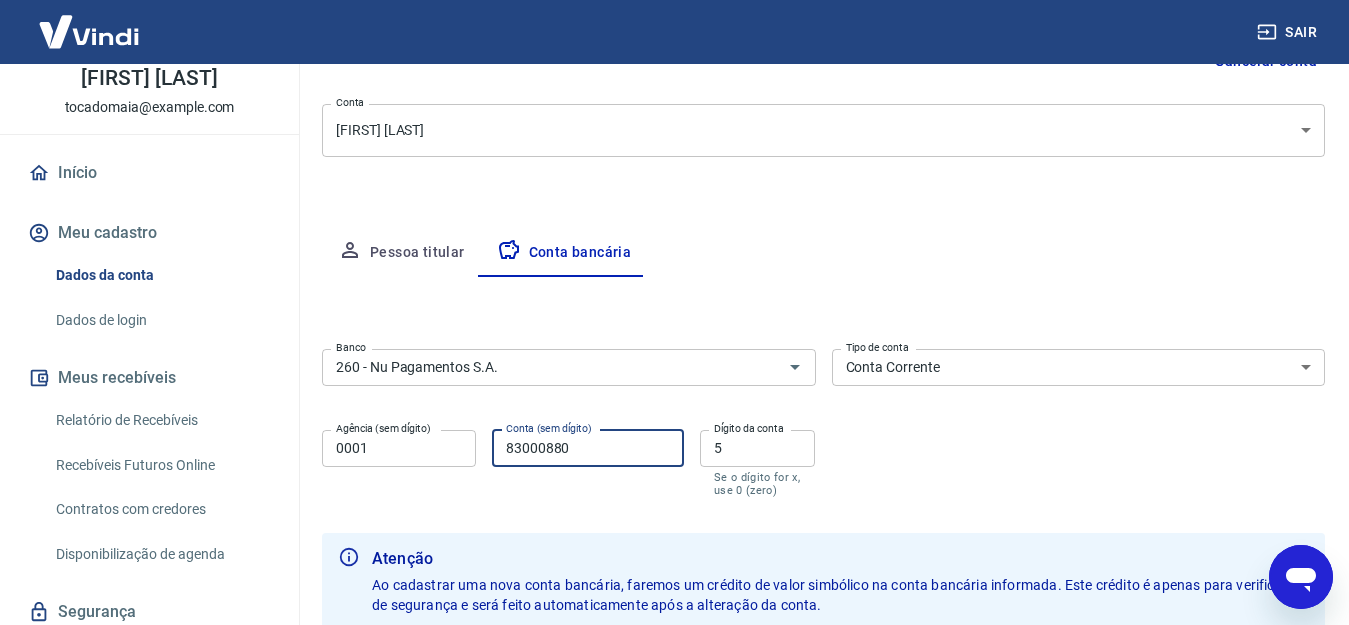type on "83000880" 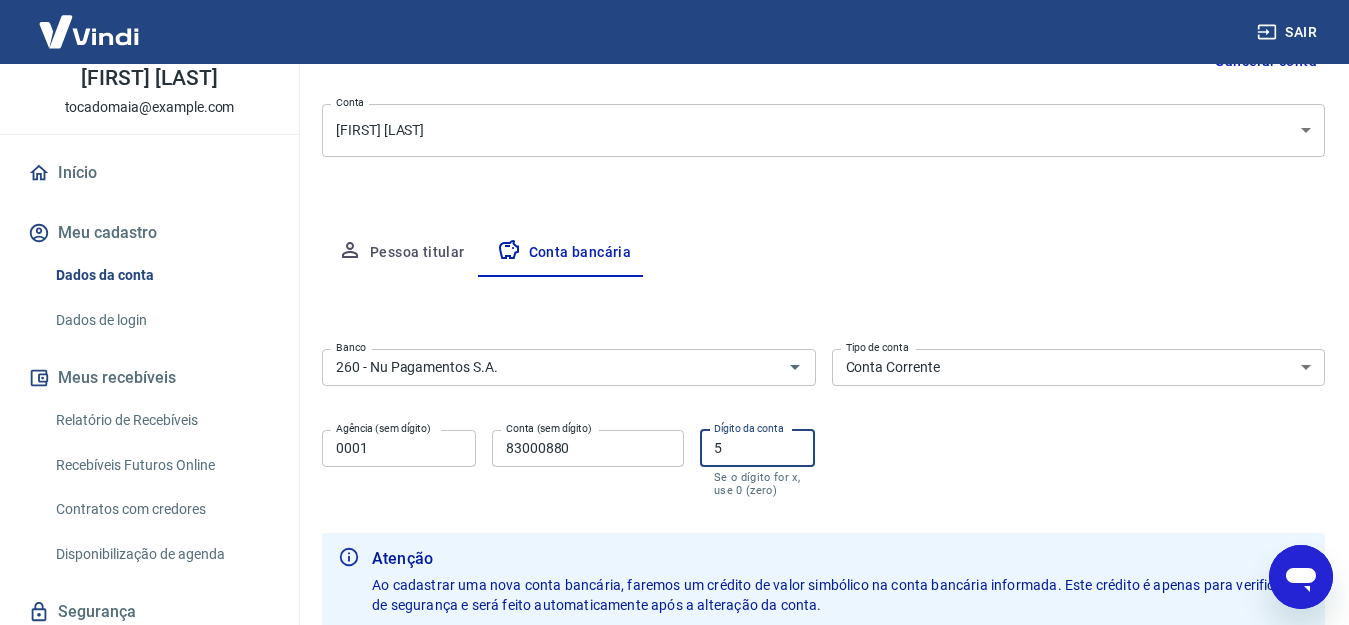 drag, startPoint x: 692, startPoint y: 438, endPoint x: 691, endPoint y: 428, distance: 10.049875 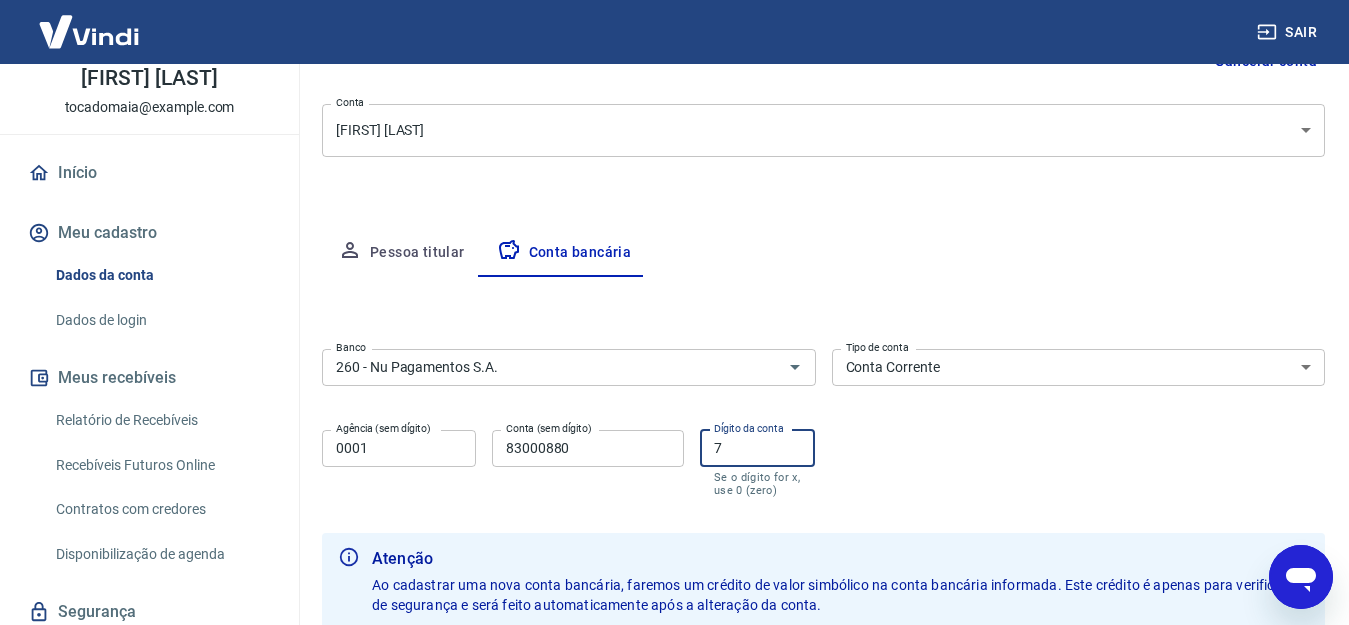 type on "7" 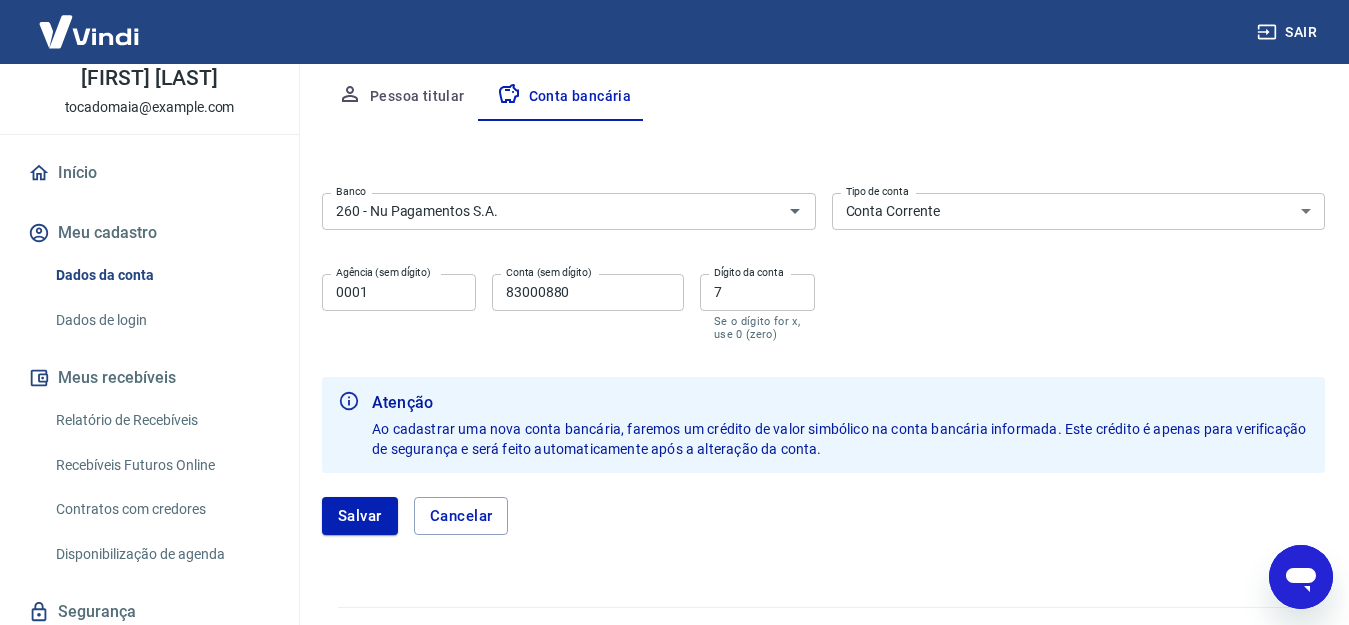 scroll, scrollTop: 430, scrollLeft: 0, axis: vertical 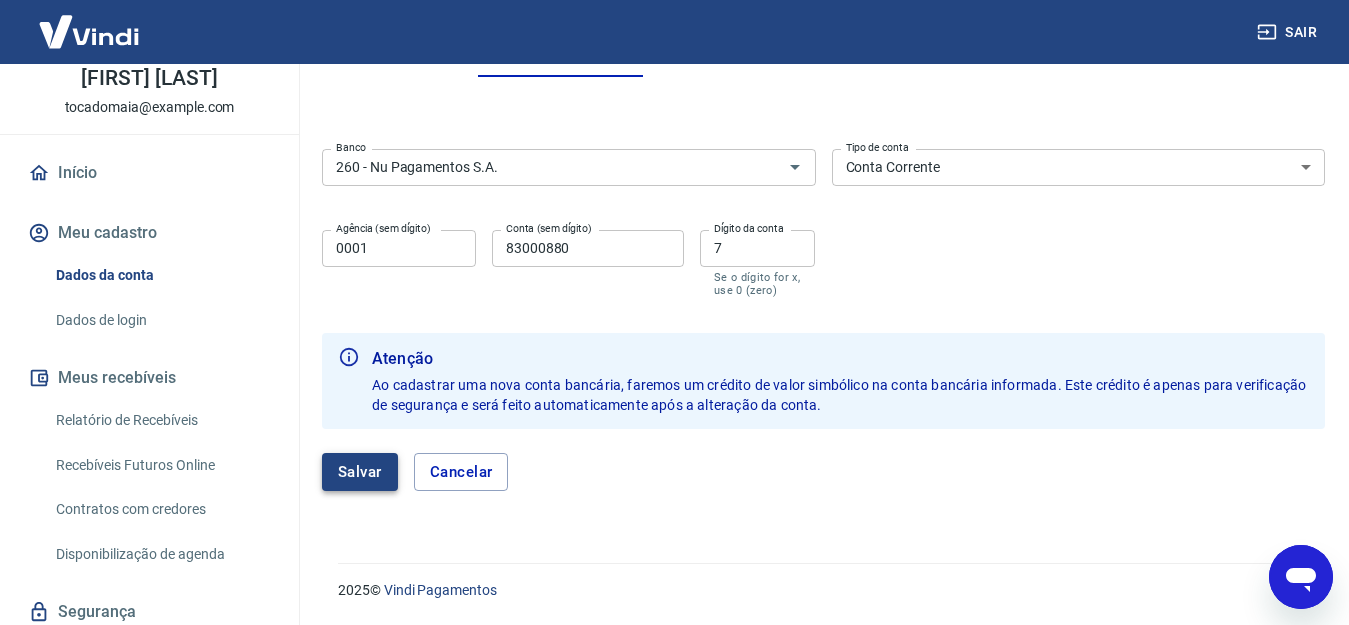click on "Salvar" at bounding box center (360, 472) 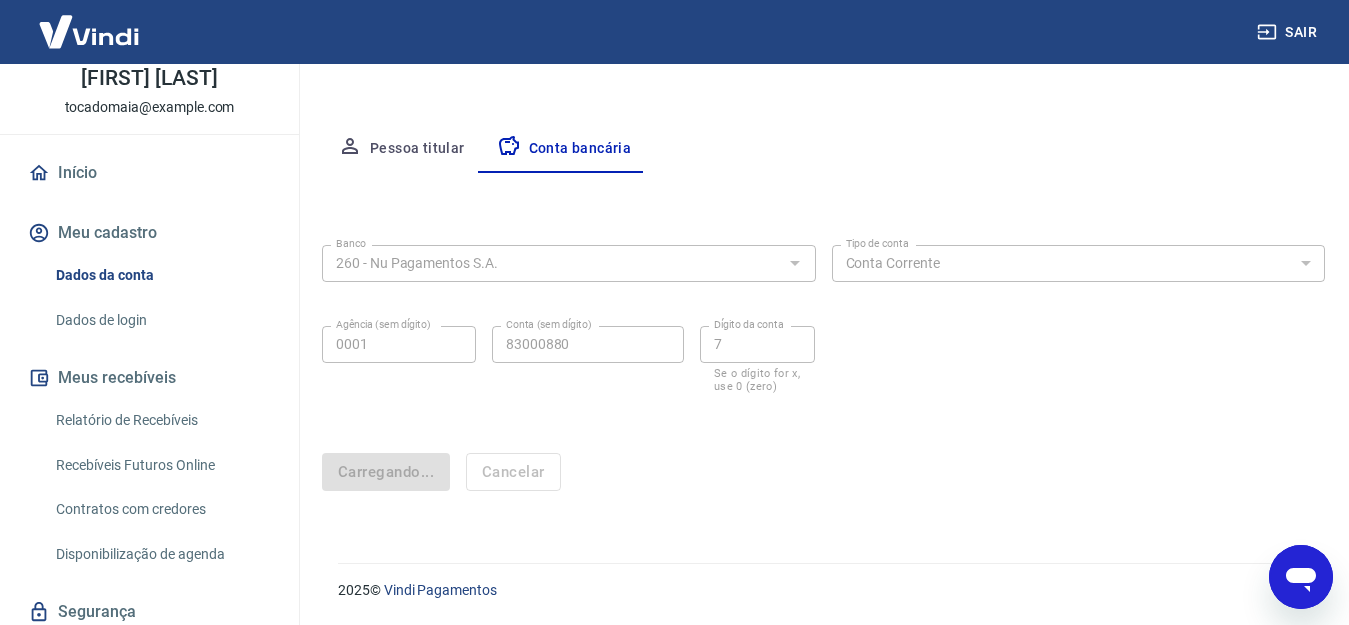 scroll, scrollTop: 334, scrollLeft: 0, axis: vertical 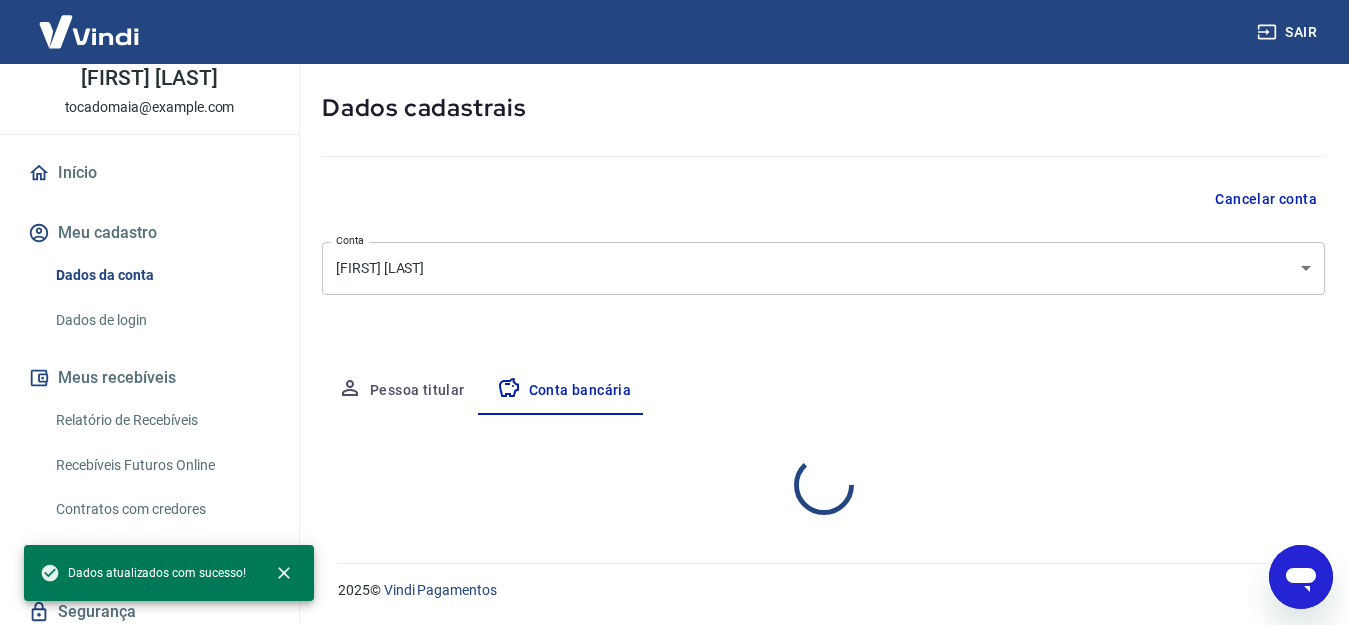 select on "1" 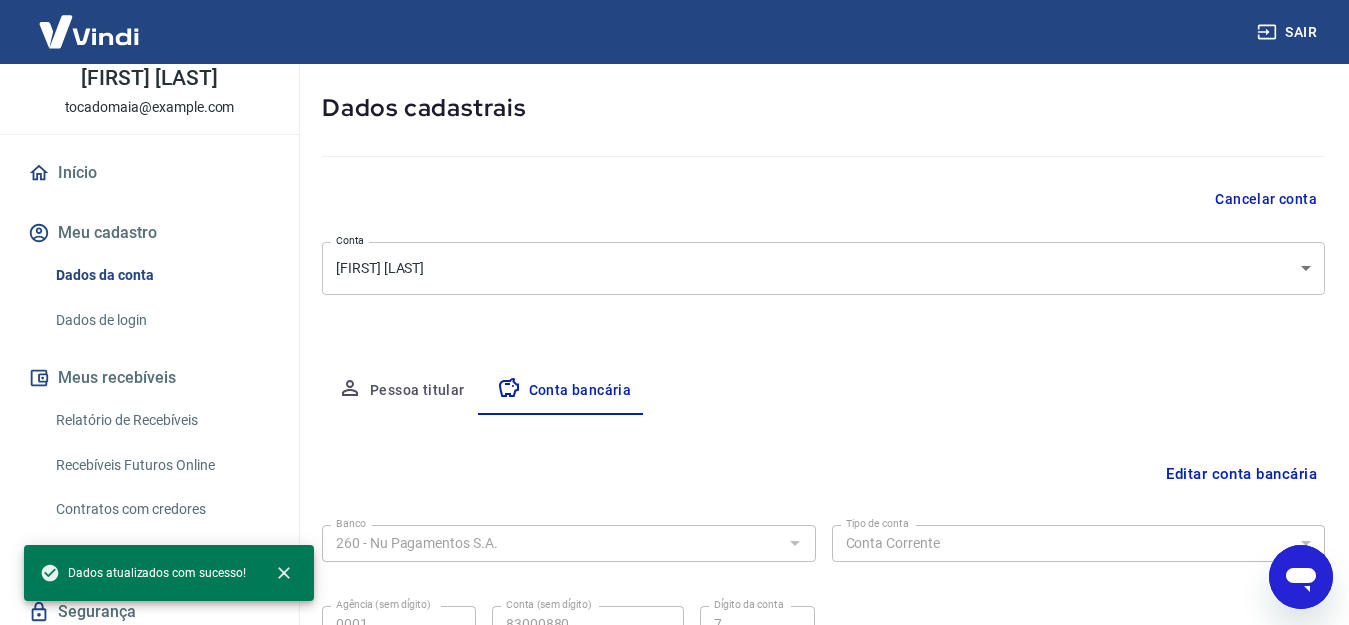 scroll, scrollTop: 286, scrollLeft: 0, axis: vertical 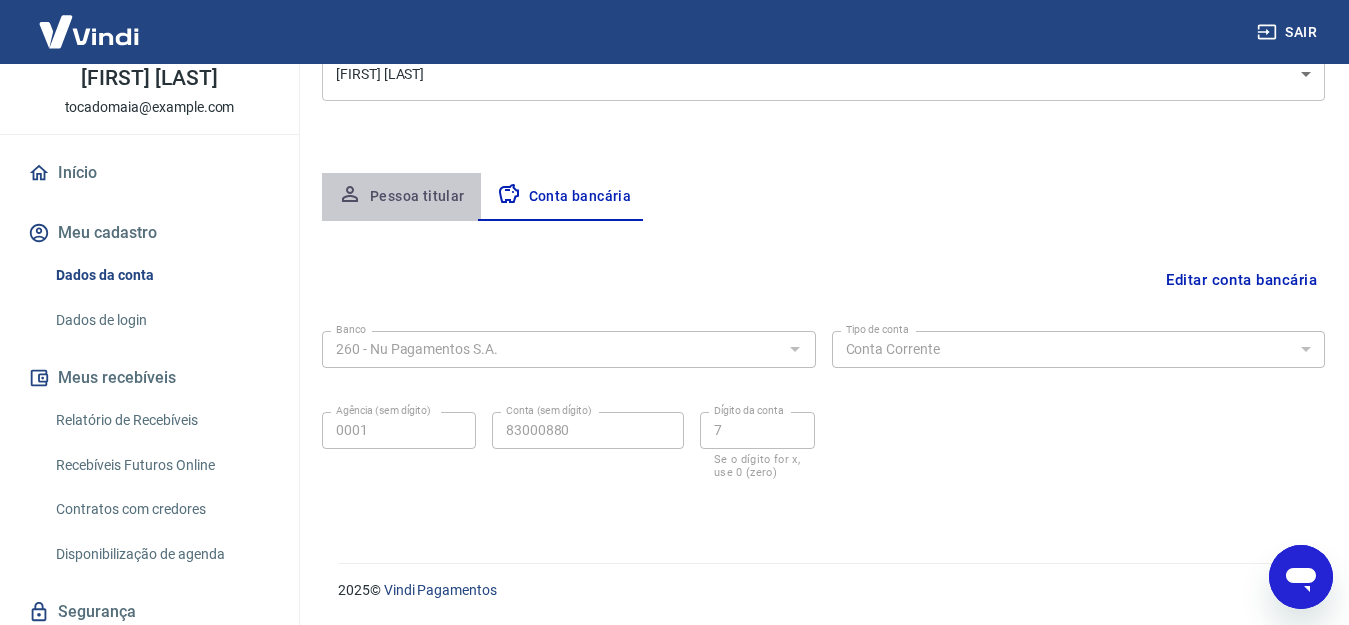 click on "Pessoa titular" at bounding box center (401, 197) 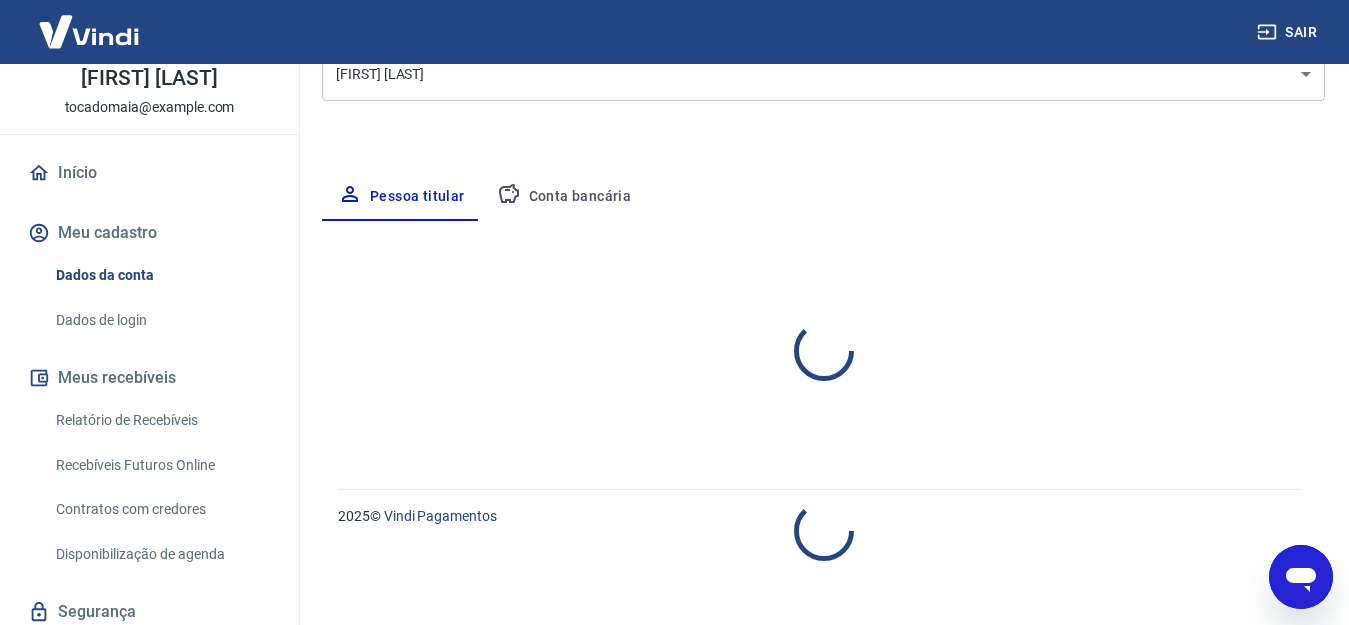 select on "PR" 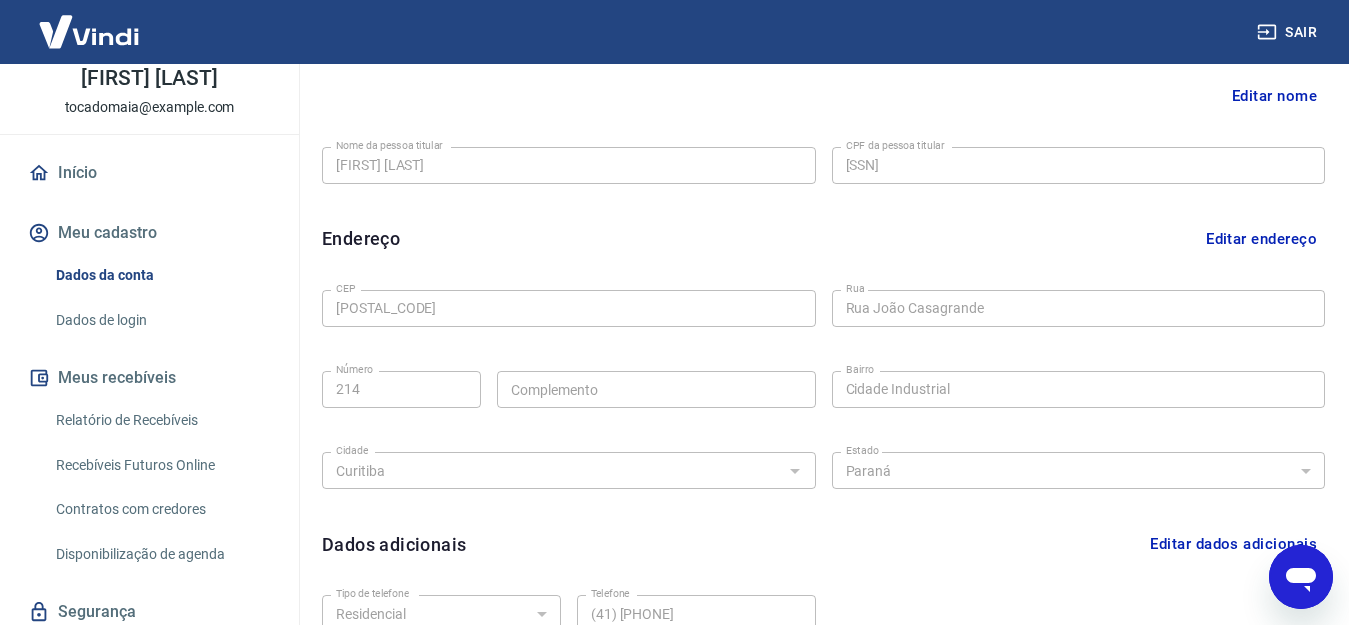scroll, scrollTop: 486, scrollLeft: 0, axis: vertical 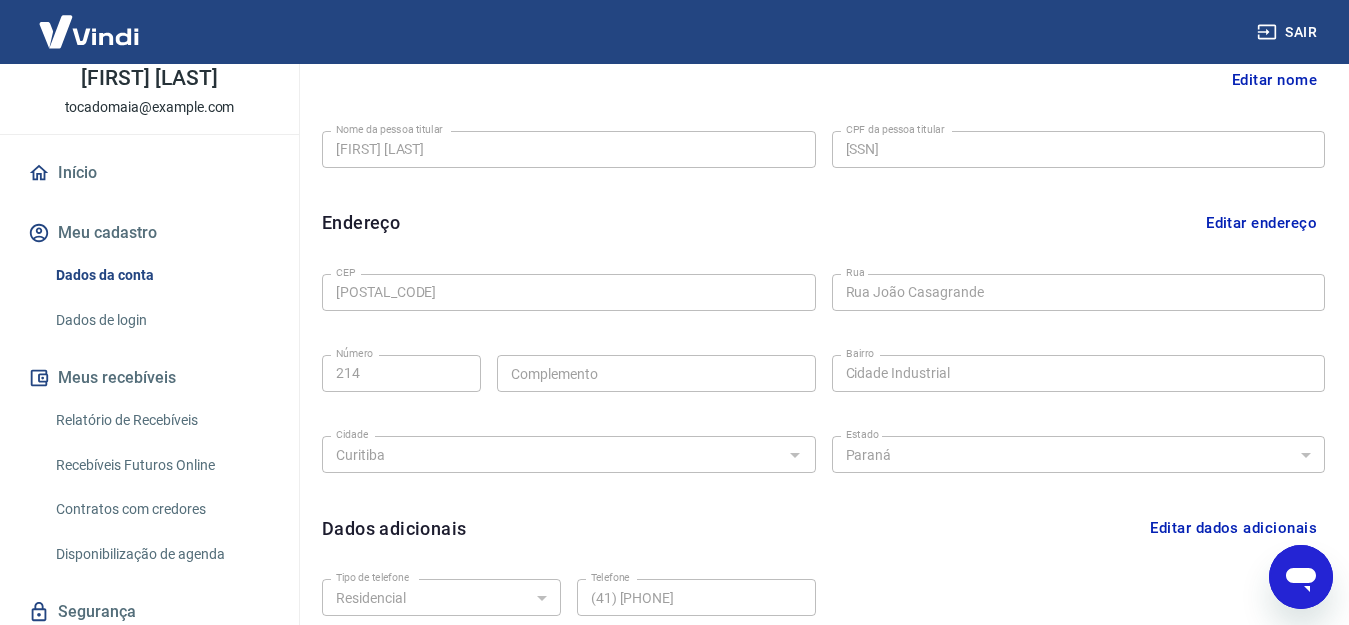 click on "Editar endereço" at bounding box center (1261, 223) 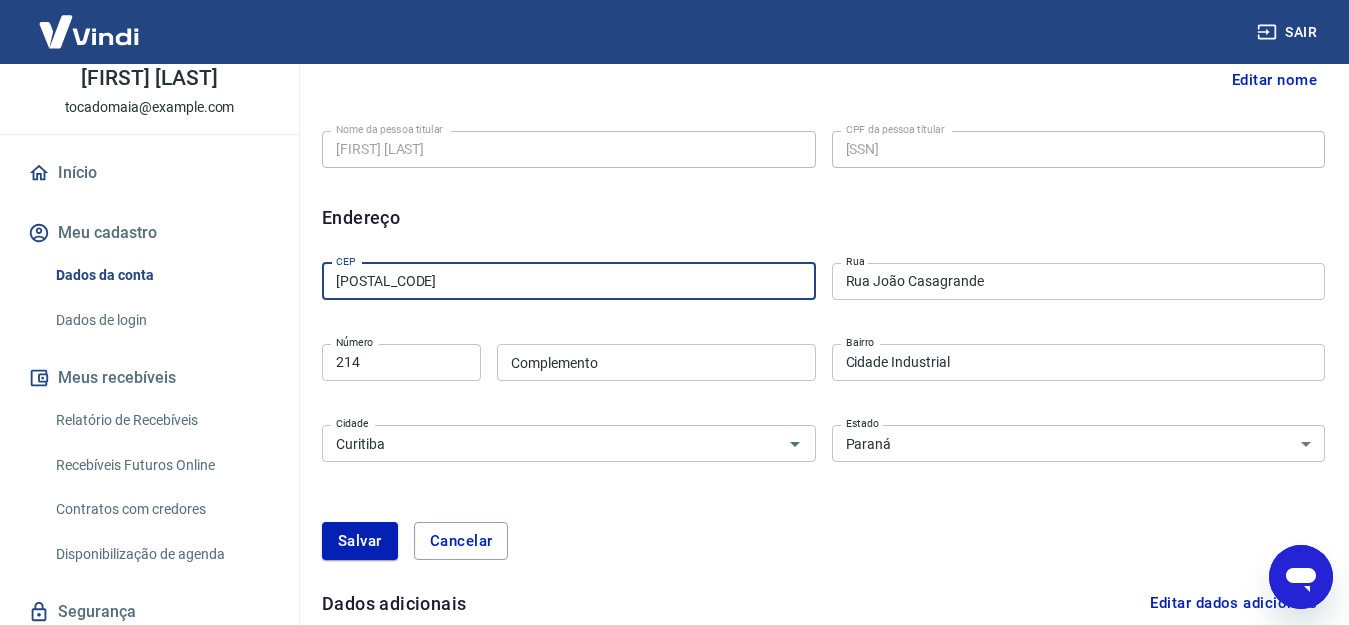 drag, startPoint x: 451, startPoint y: 283, endPoint x: 255, endPoint y: 261, distance: 197.23083 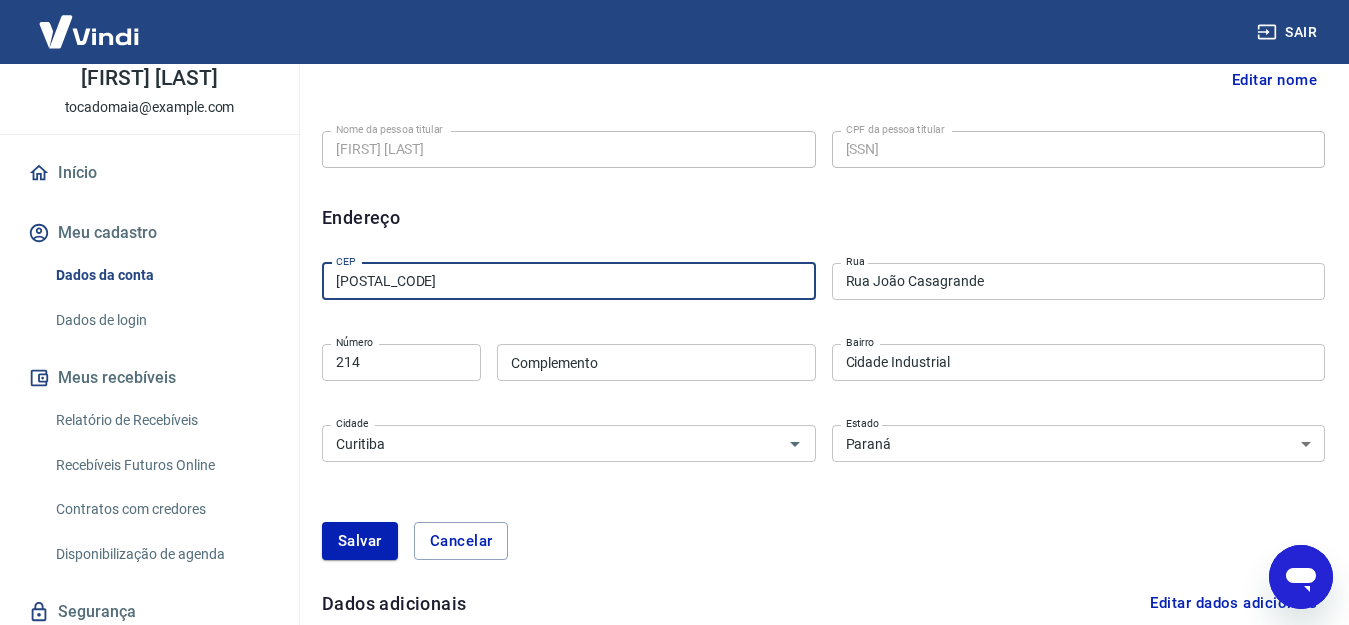 type on "[POSTAL_CODE]" 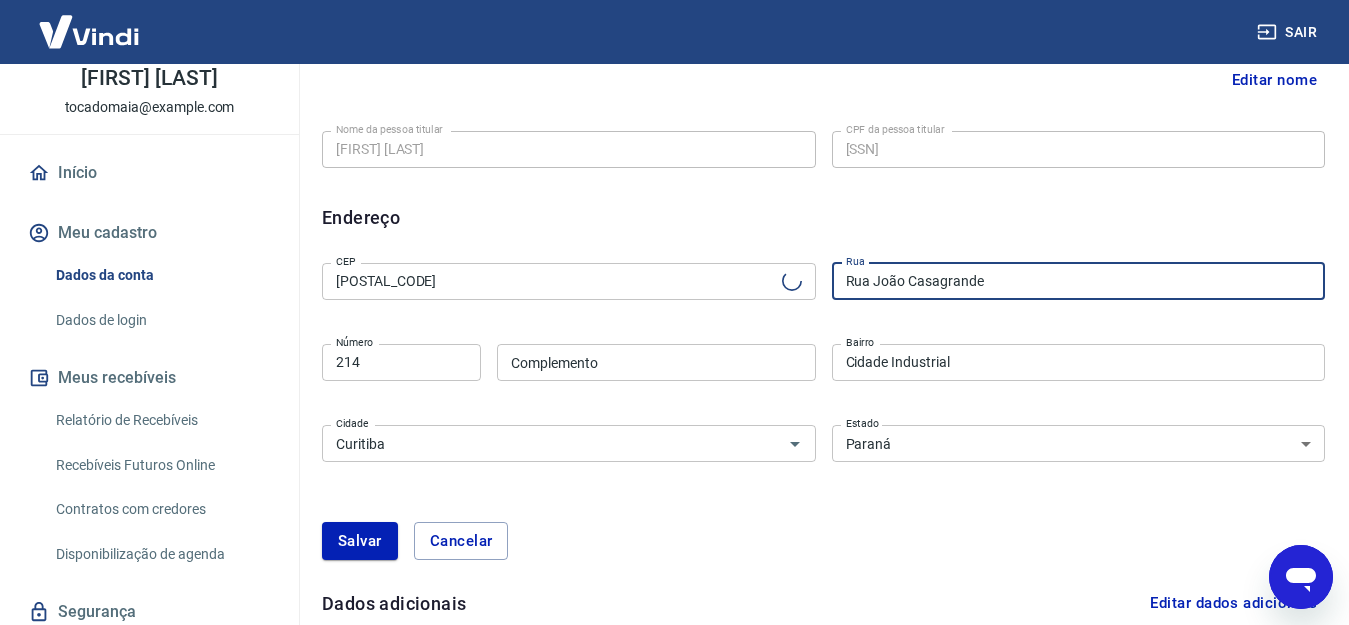 type on "Rua Erineu Carricondo" 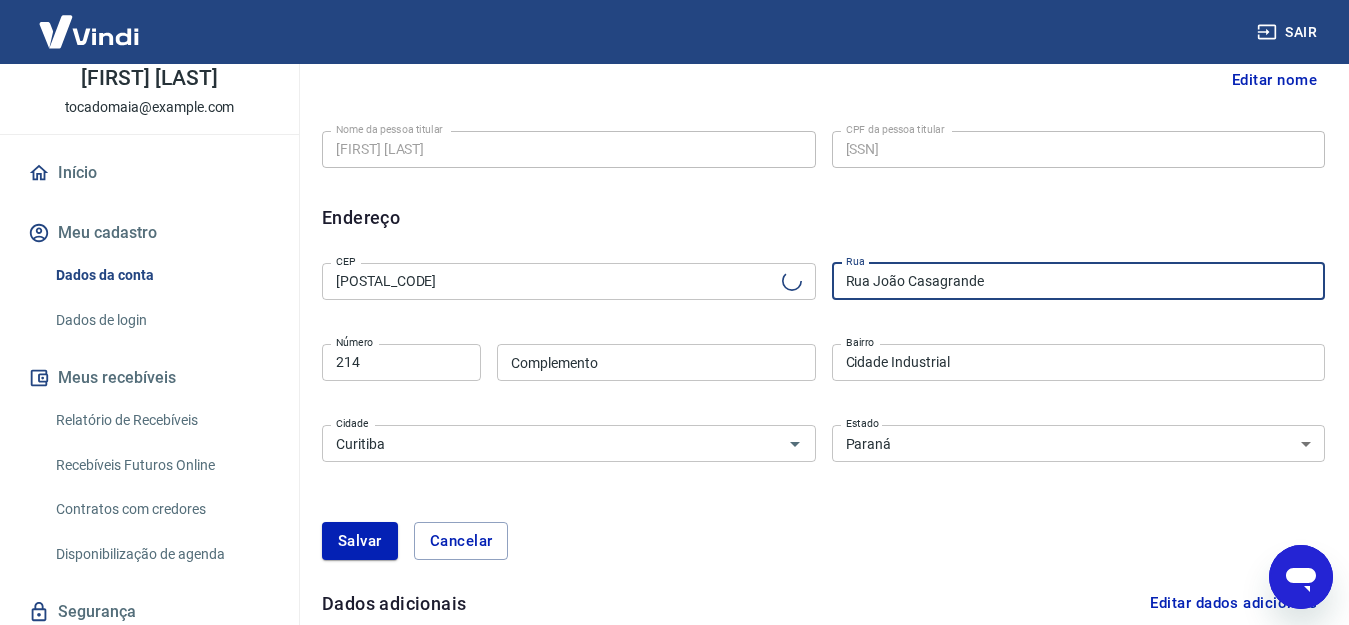 type on "Residencial Park Bambu" 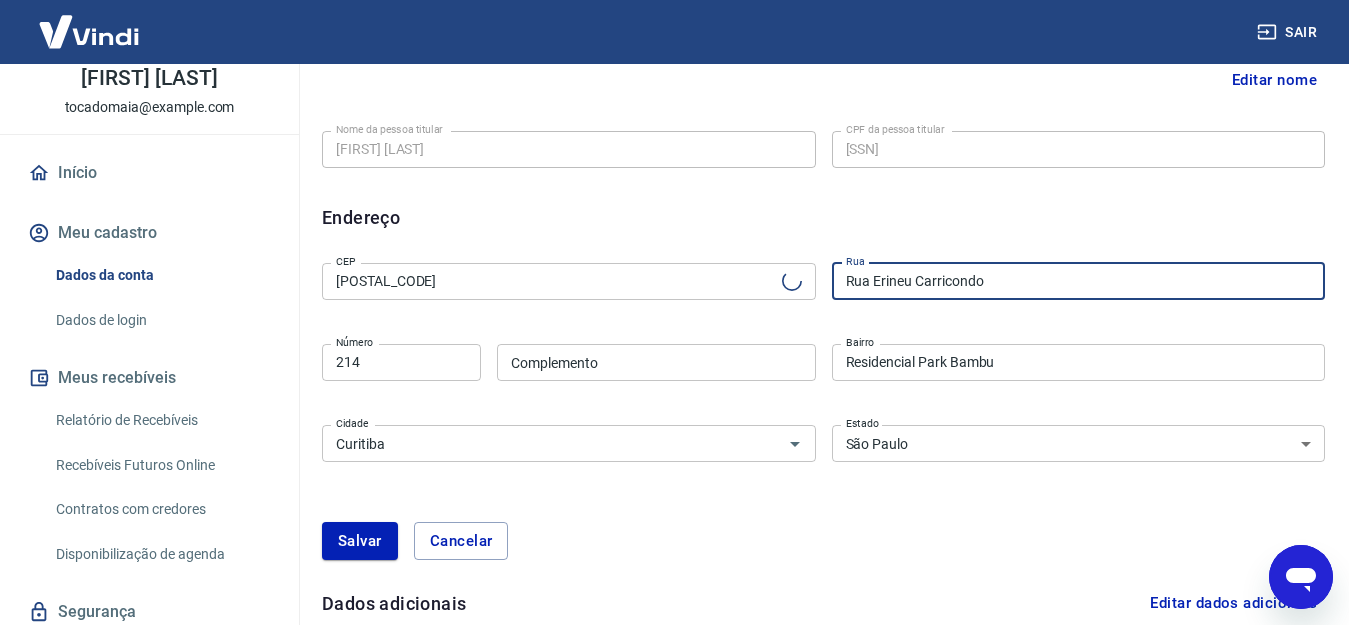 type on "Assis" 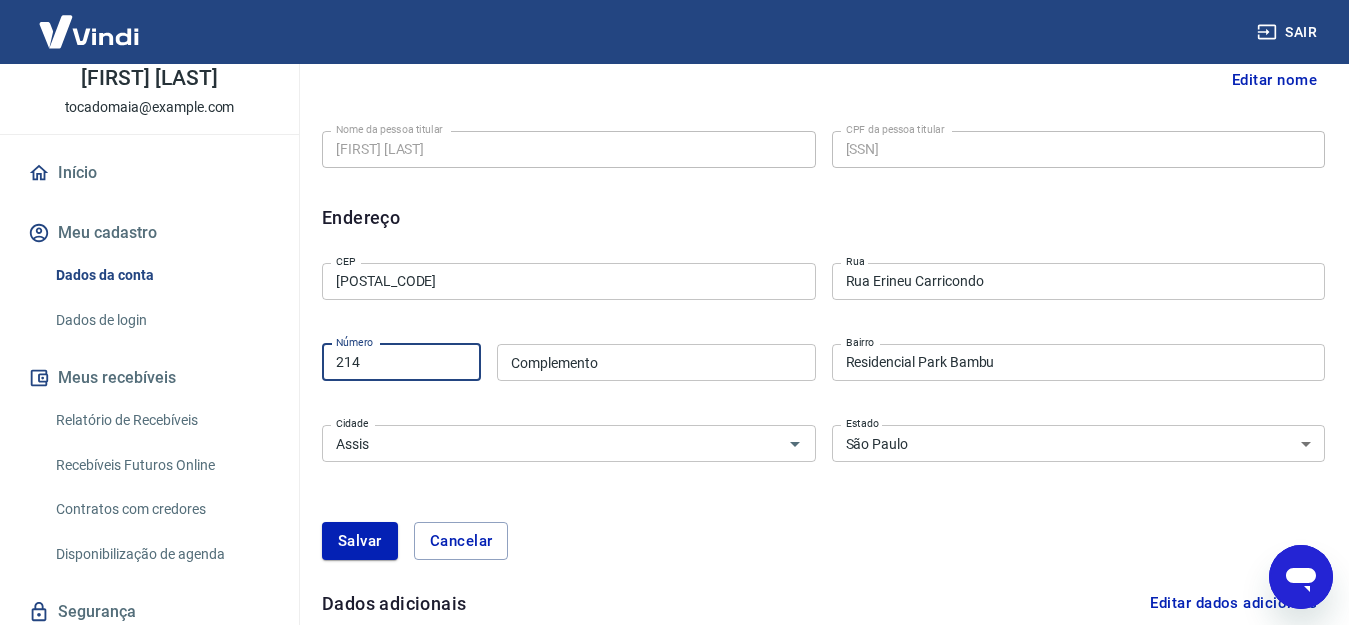 drag, startPoint x: 335, startPoint y: 365, endPoint x: 302, endPoint y: 363, distance: 33.06055 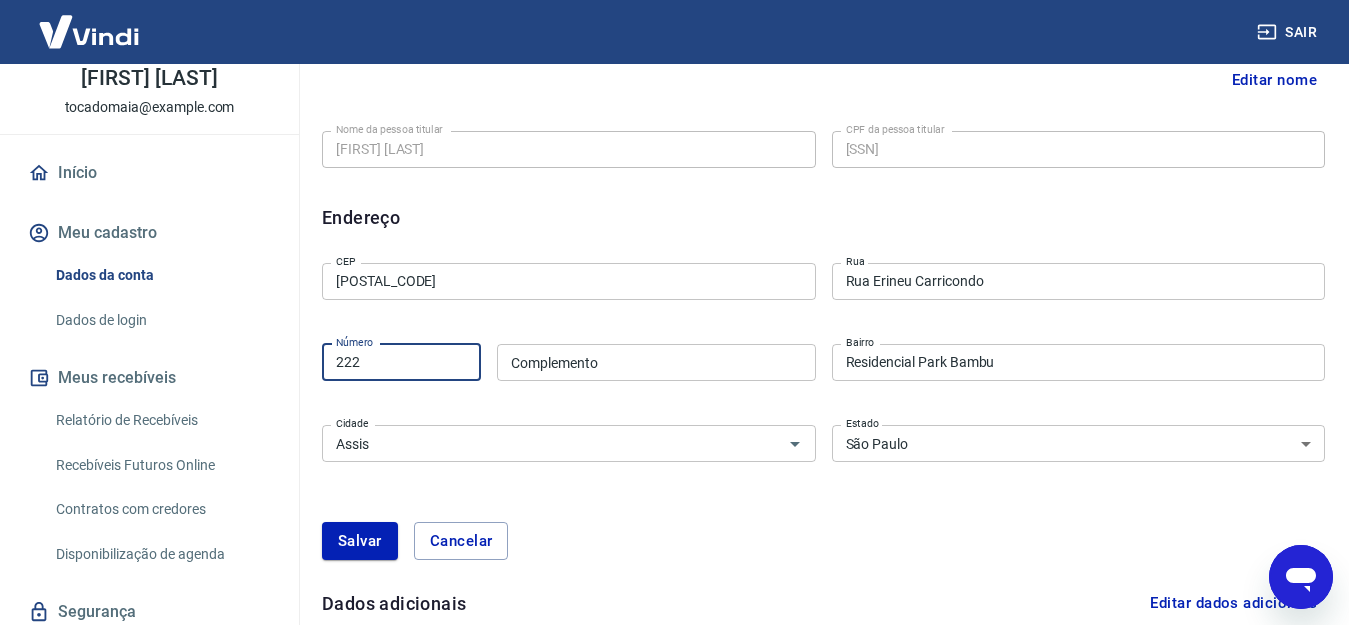 type on "222" 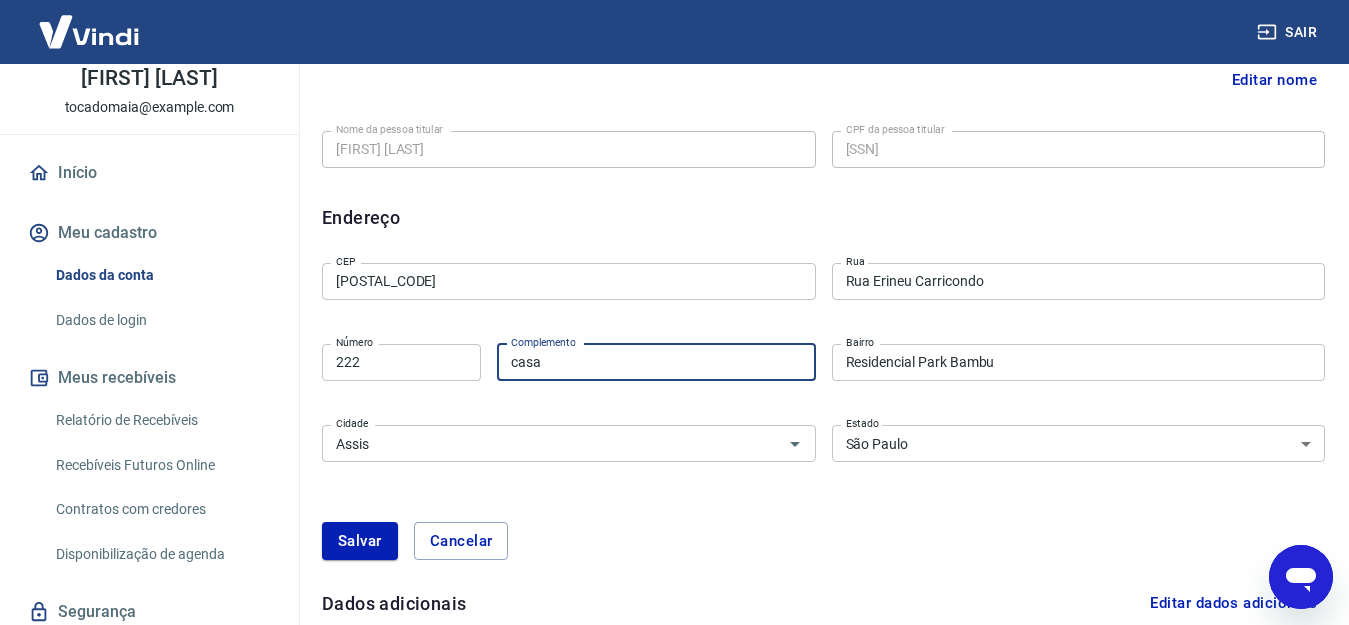 type on "casa" 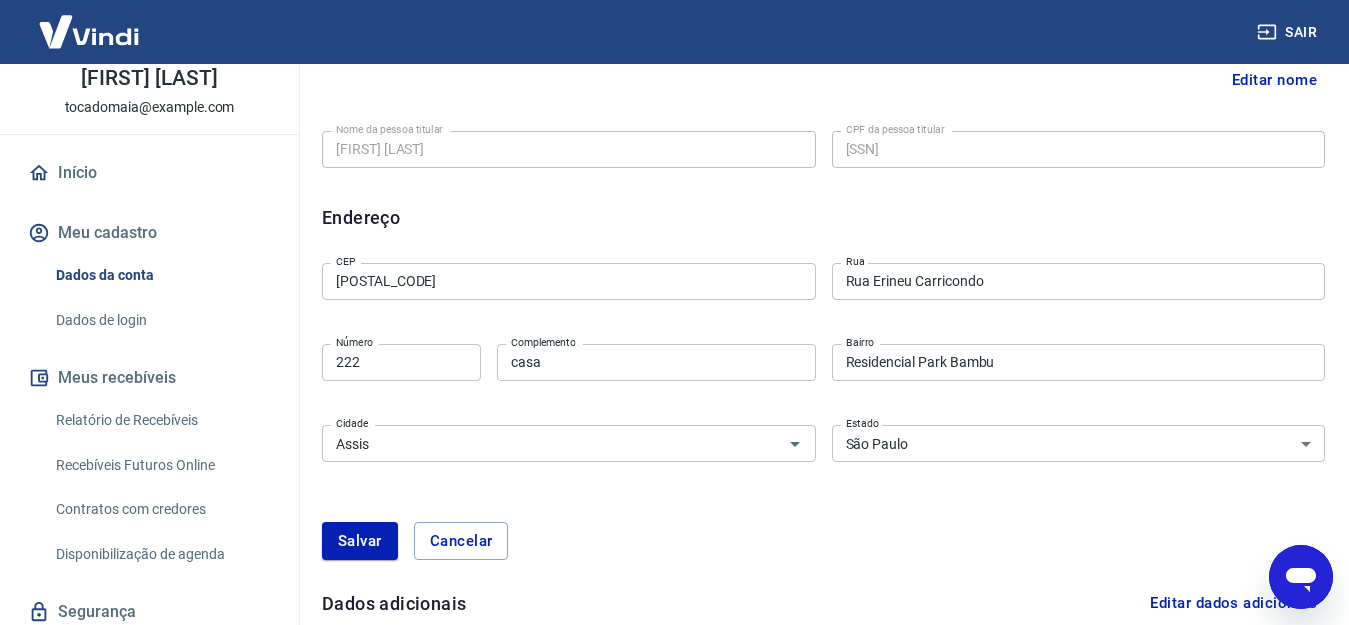 click on "CEP [POSTAL_CODE] CEP Rua Rua Erineu Carricondo Rua Número 222 Número Complemento casa Complemento Bairro Residencial Park Bambu Bairro Cidade Assis Cidade Estado Acre Alagoas Amapá Amazonas Bahia Ceará Distrito Federal Espírito Santo Goiás Maranhão Mato Grosso Mato Grosso do Sul Minas Gerais Pará Paraíba Paraná Pernambuco Piauí Rio de Janeiro Rio Grande do Norte Rio Grande do Sul Rondônia Roraima Santa Catarina São Paulo Sergipe Tocantins Estado Salvar Cancelar" at bounding box center [823, 419] 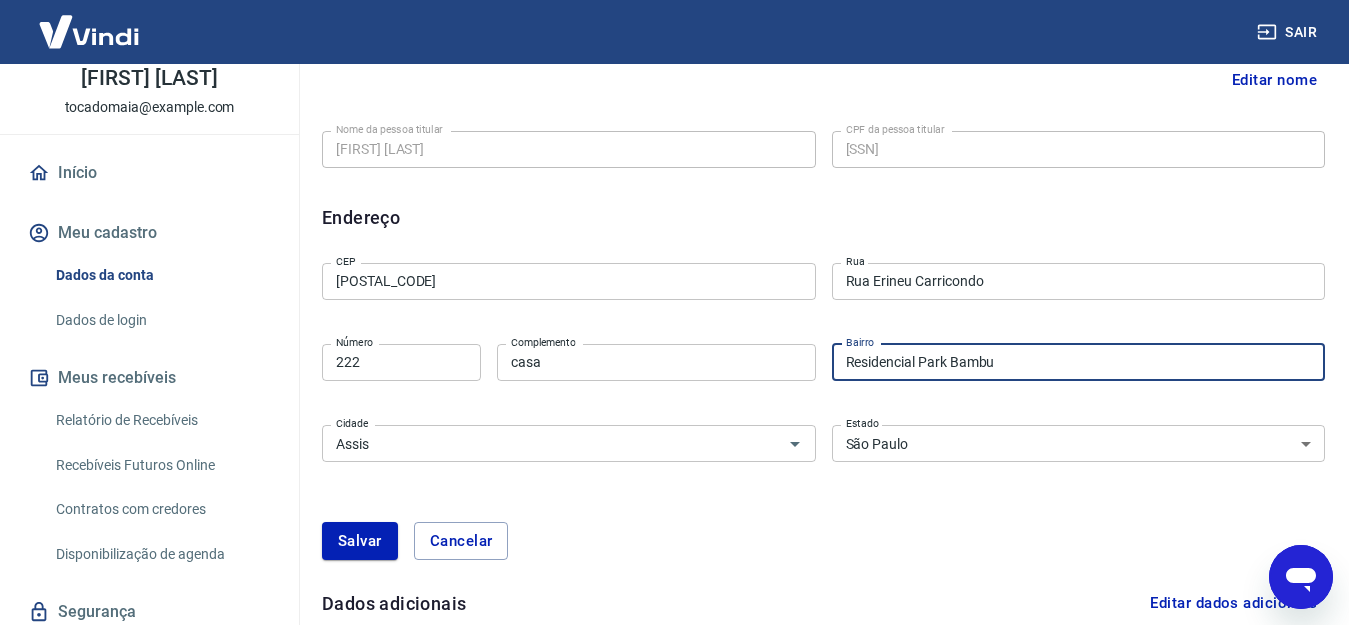 click on "Residencial Park Bambu" at bounding box center [1079, 362] 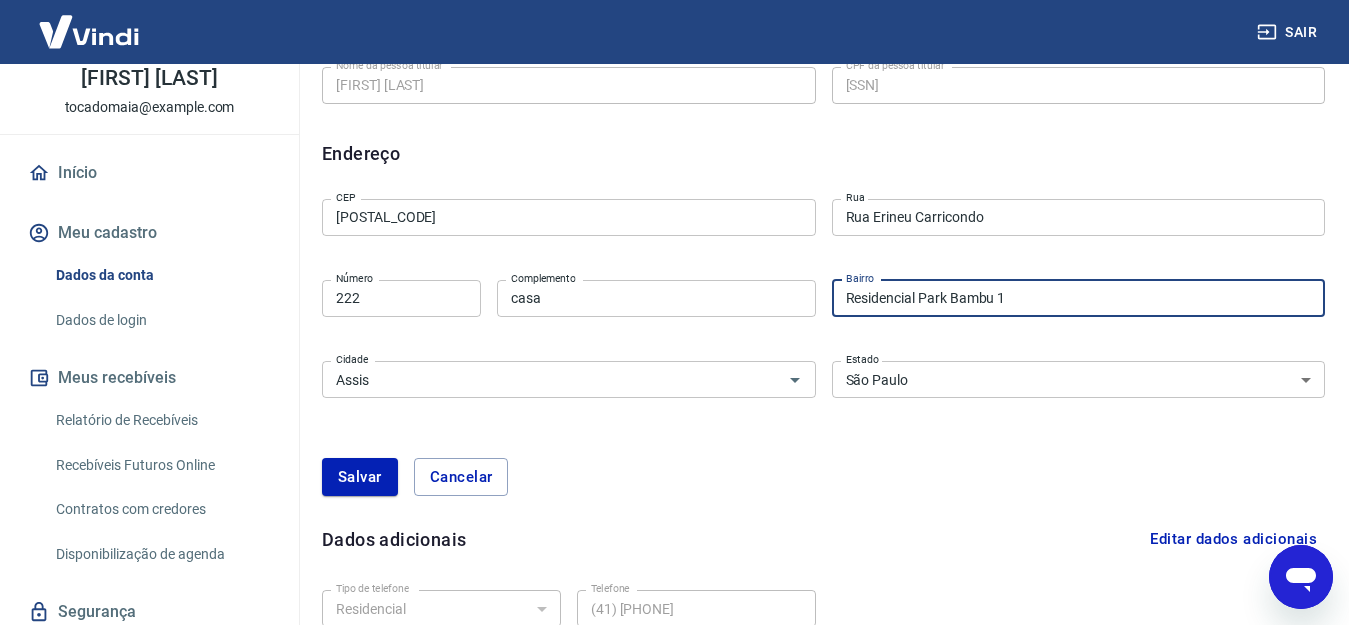 scroll, scrollTop: 586, scrollLeft: 0, axis: vertical 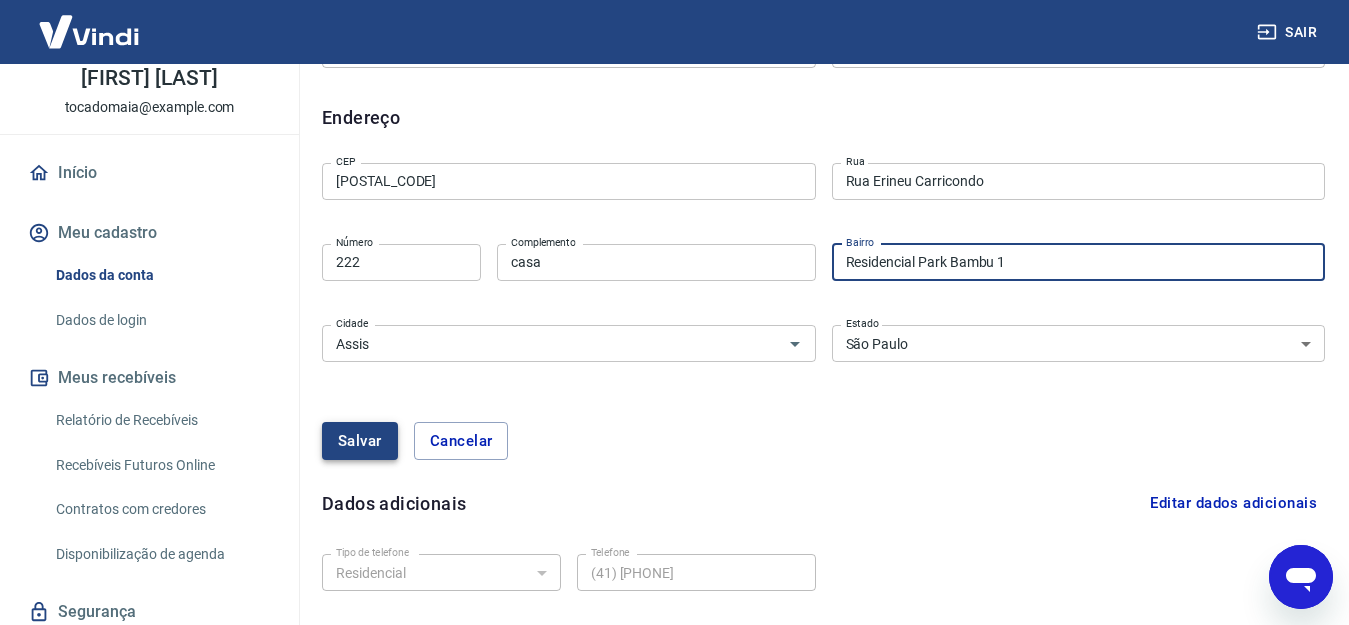 type on "Residencial Park Bambu 1" 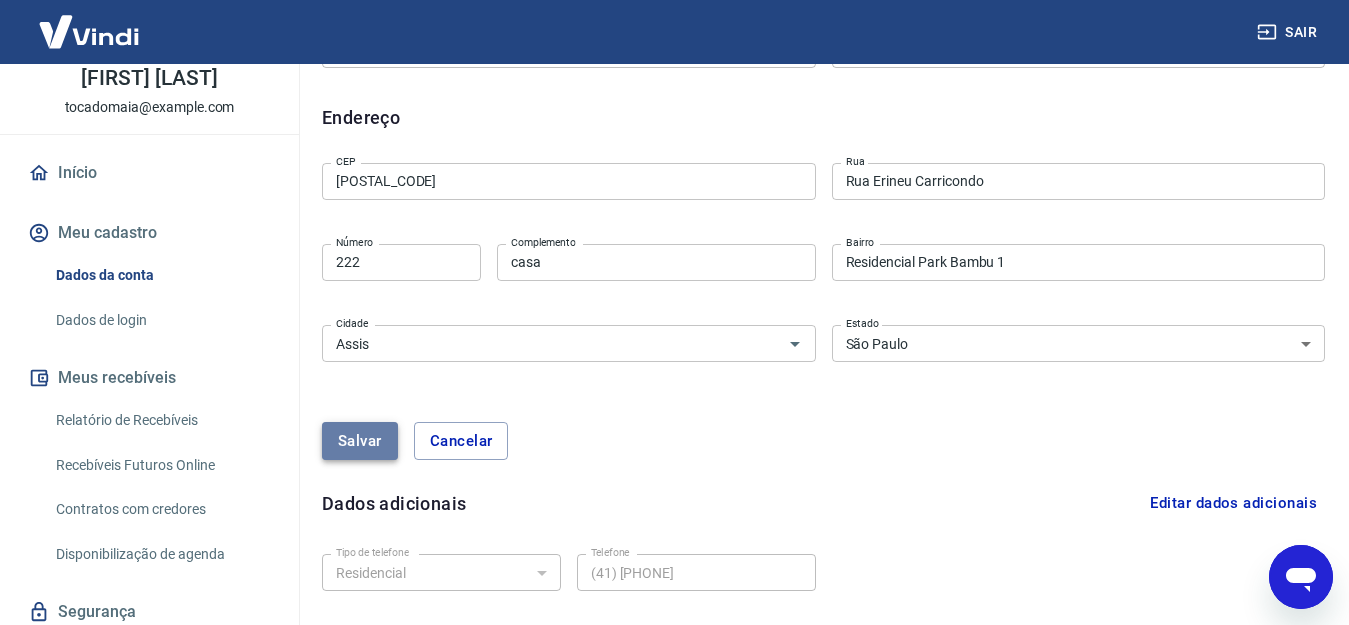 click on "Salvar" at bounding box center (360, 441) 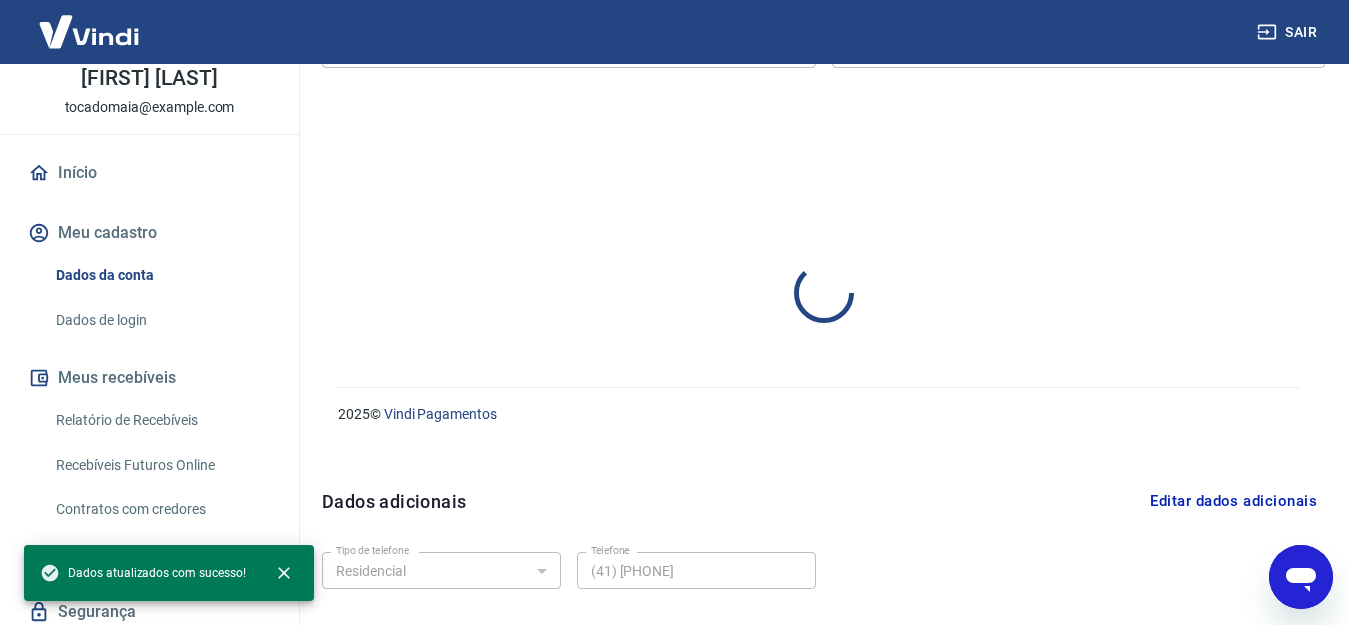select on "SP" 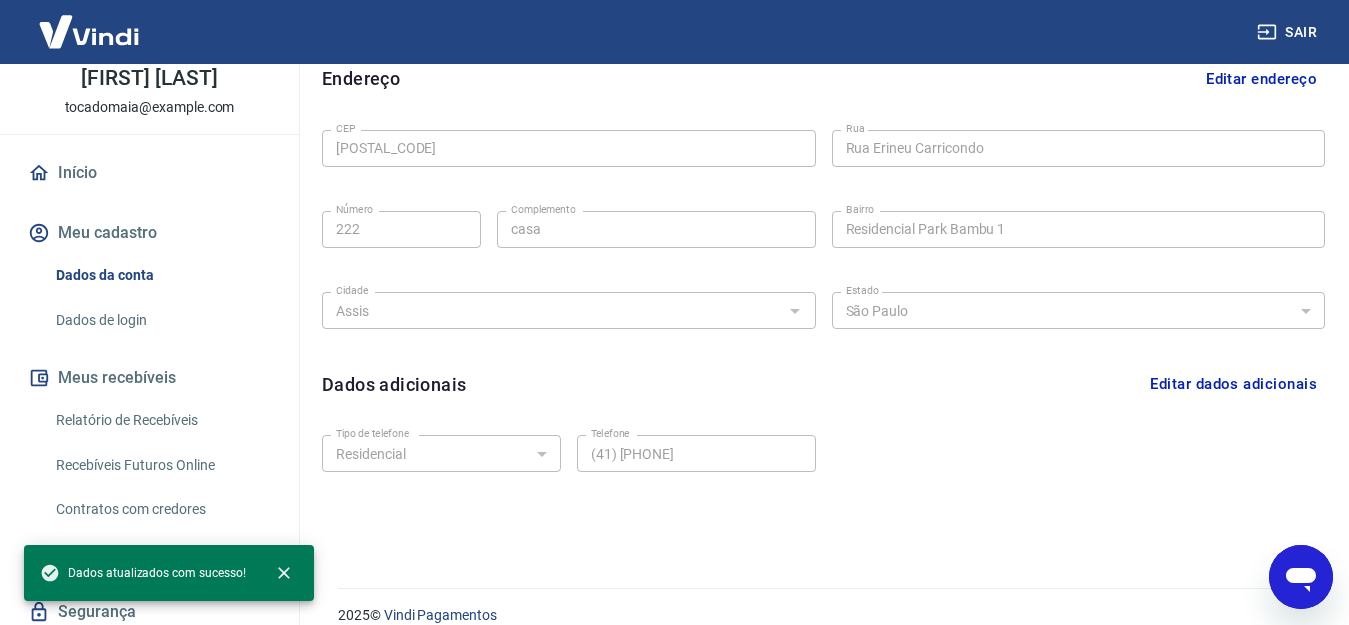 scroll, scrollTop: 655, scrollLeft: 0, axis: vertical 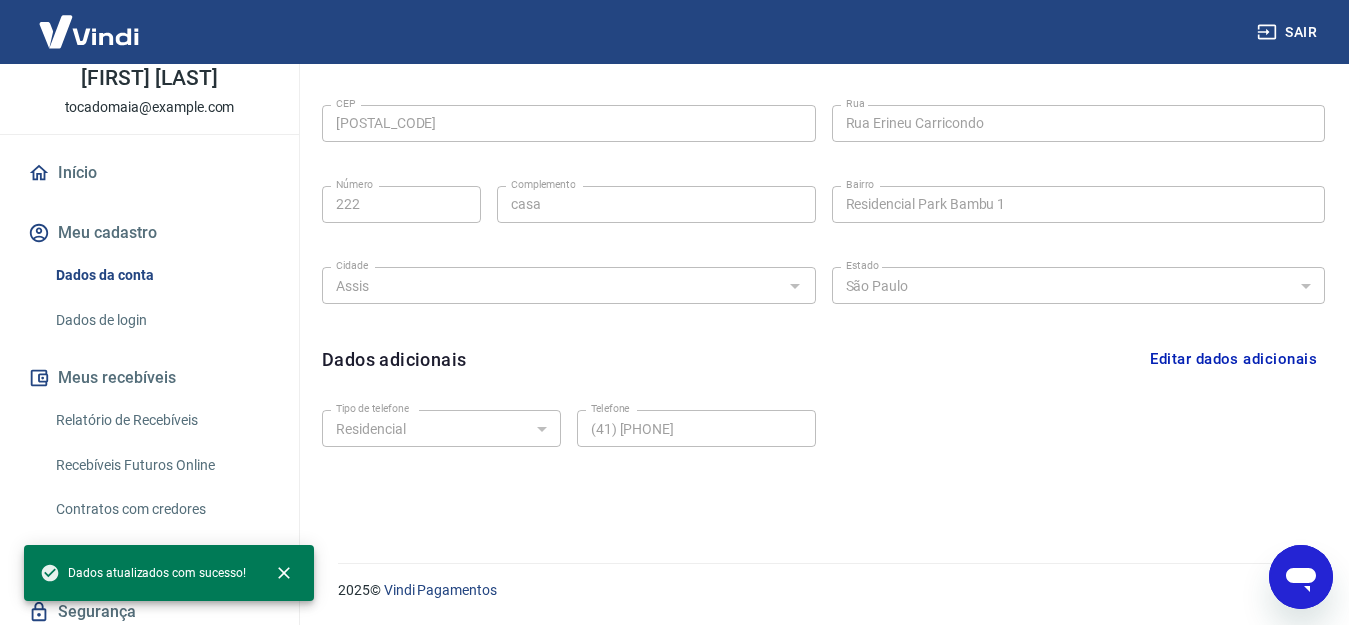 click on "Dados de login" at bounding box center [161, 320] 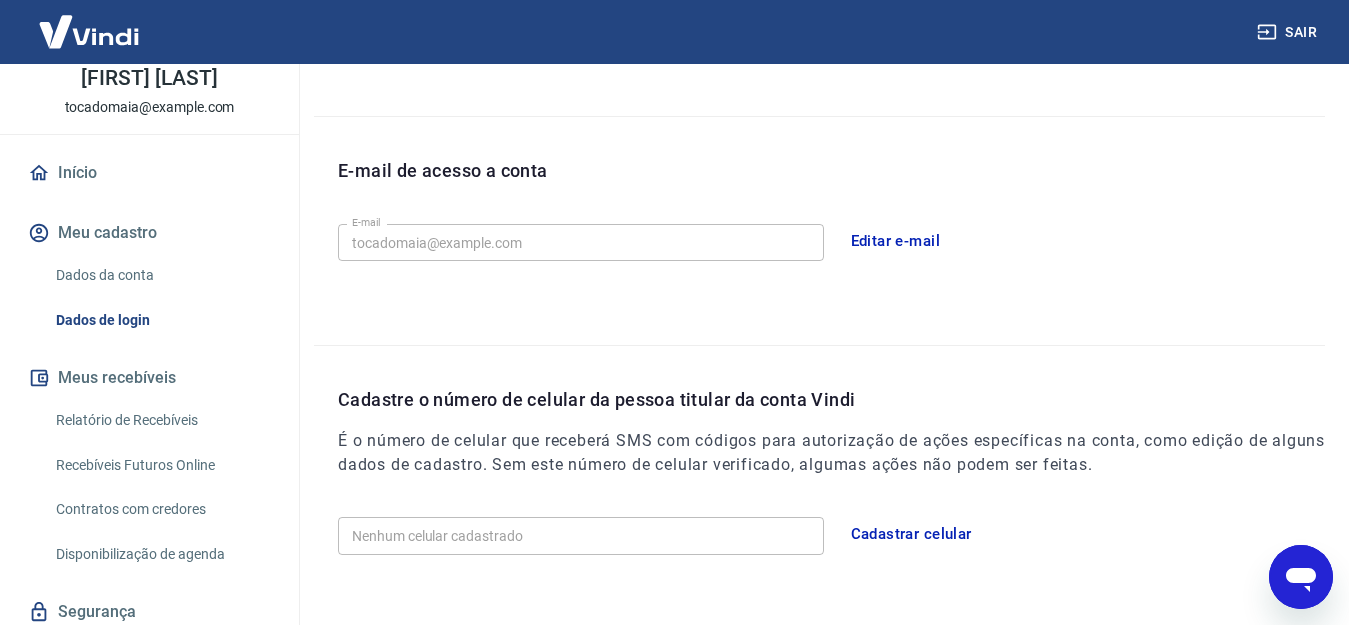 scroll, scrollTop: 588, scrollLeft: 0, axis: vertical 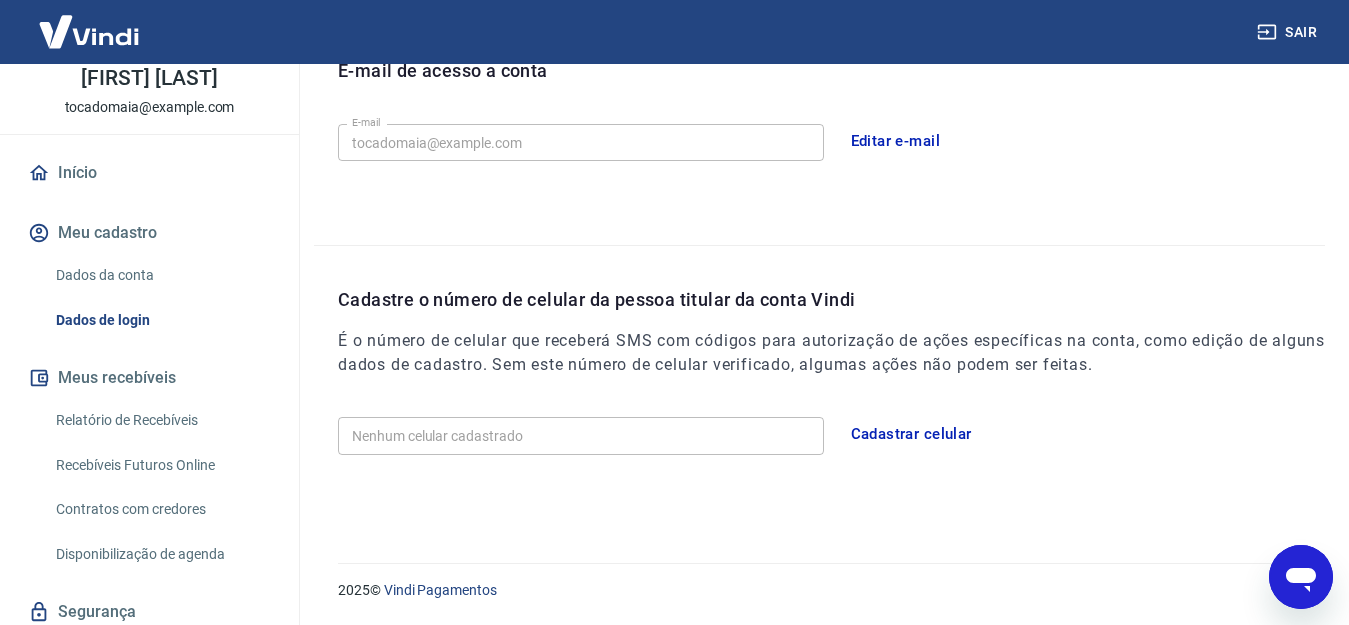 click on "Nenhum celular cadastrado" at bounding box center (581, 435) 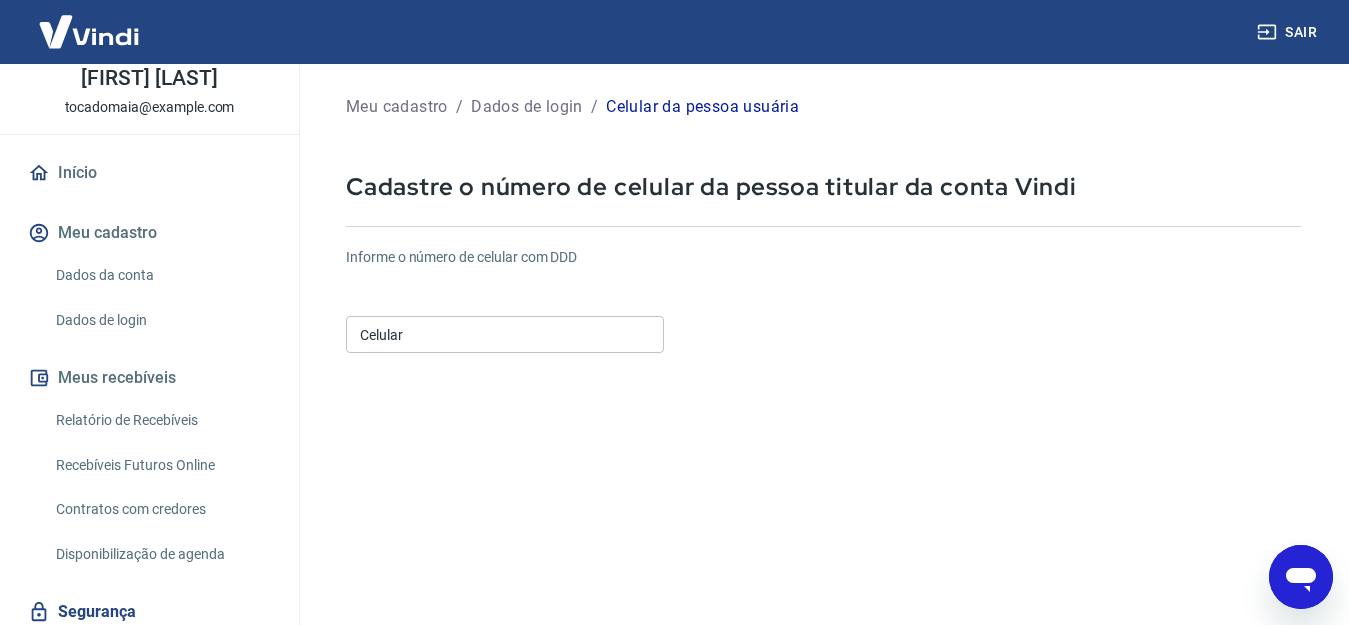 scroll, scrollTop: 0, scrollLeft: 0, axis: both 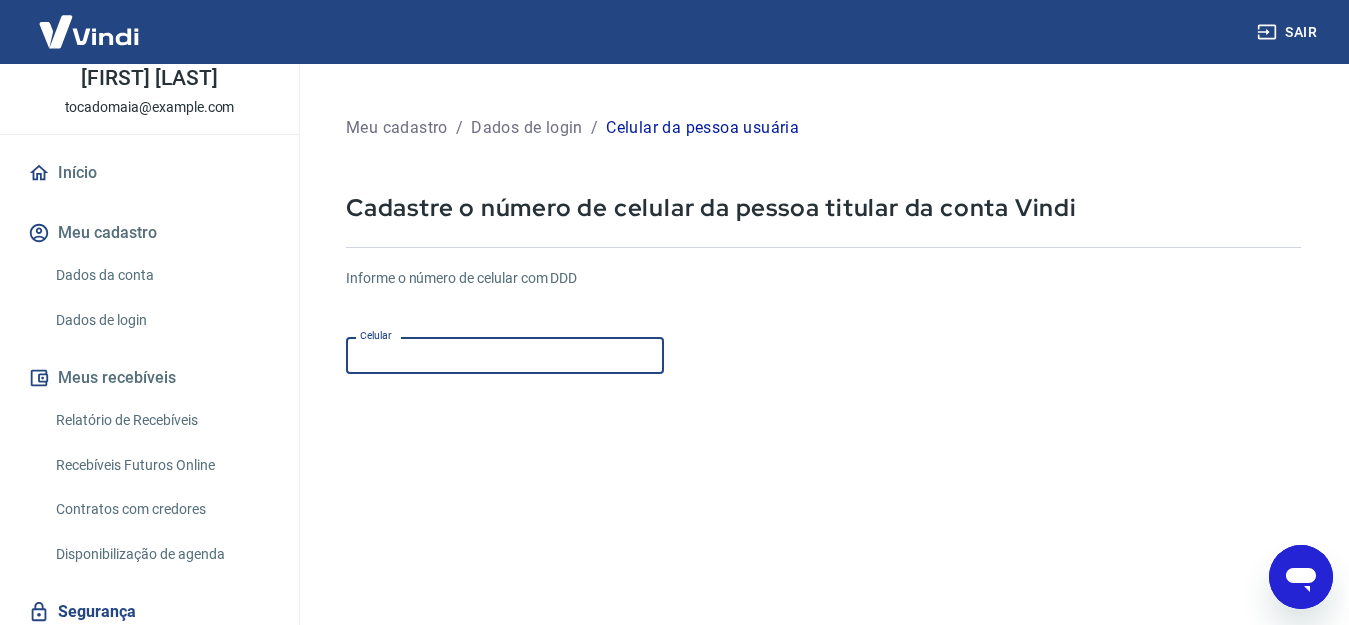drag, startPoint x: 442, startPoint y: 355, endPoint x: 452, endPoint y: 351, distance: 10.770329 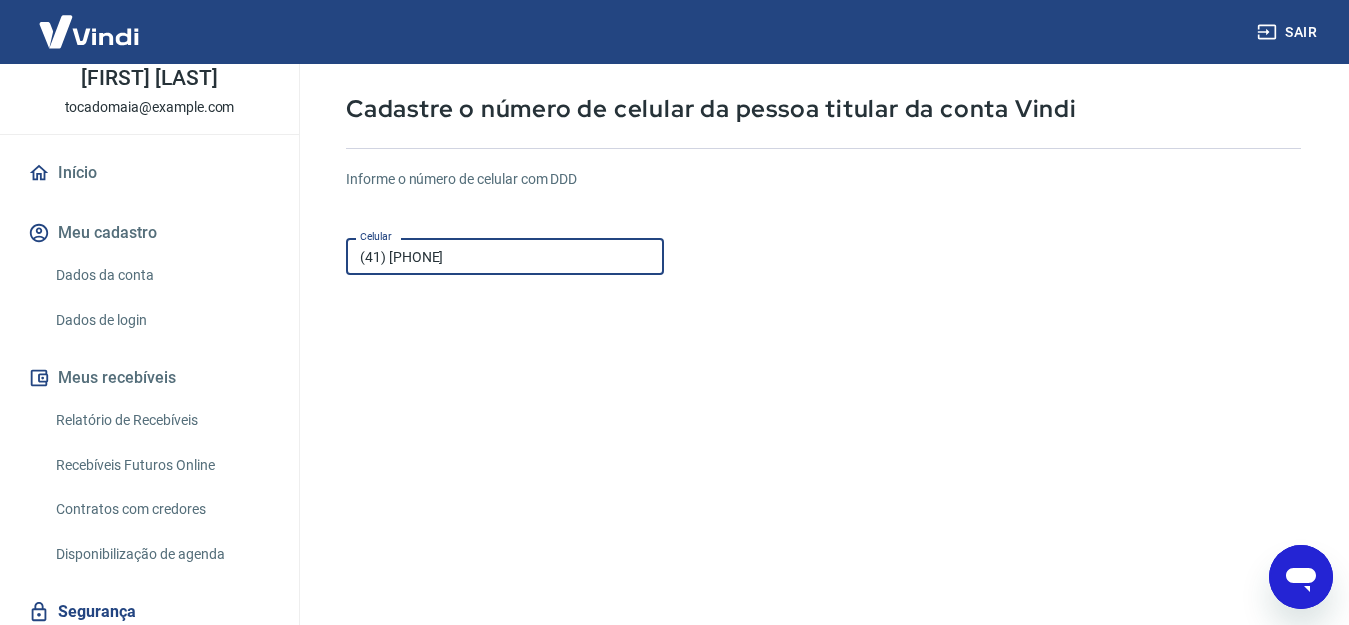 scroll, scrollTop: 300, scrollLeft: 0, axis: vertical 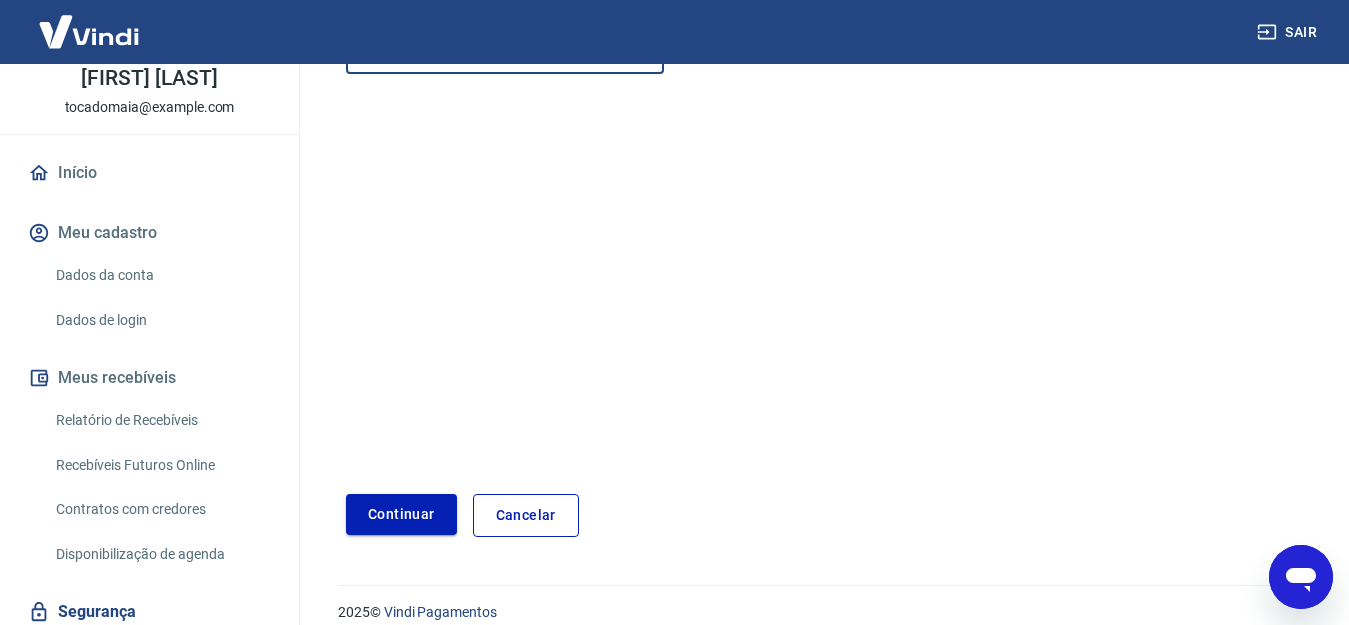 type on "(41) [PHONE]" 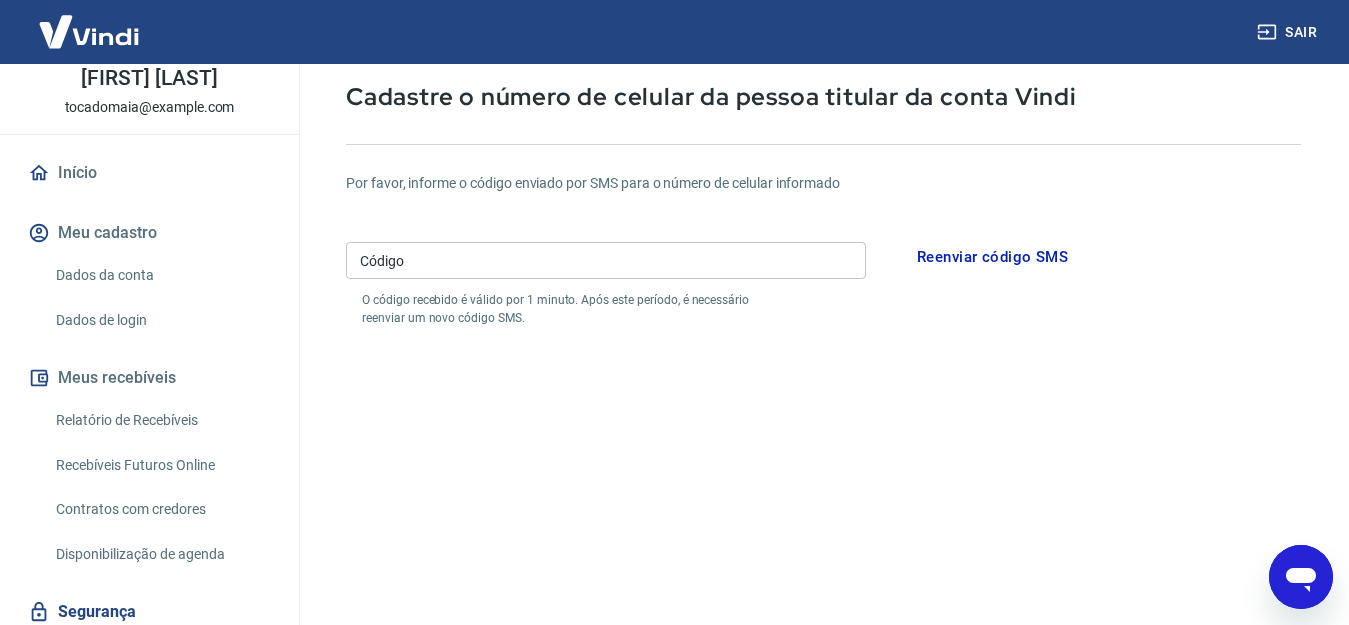 scroll, scrollTop: 100, scrollLeft: 0, axis: vertical 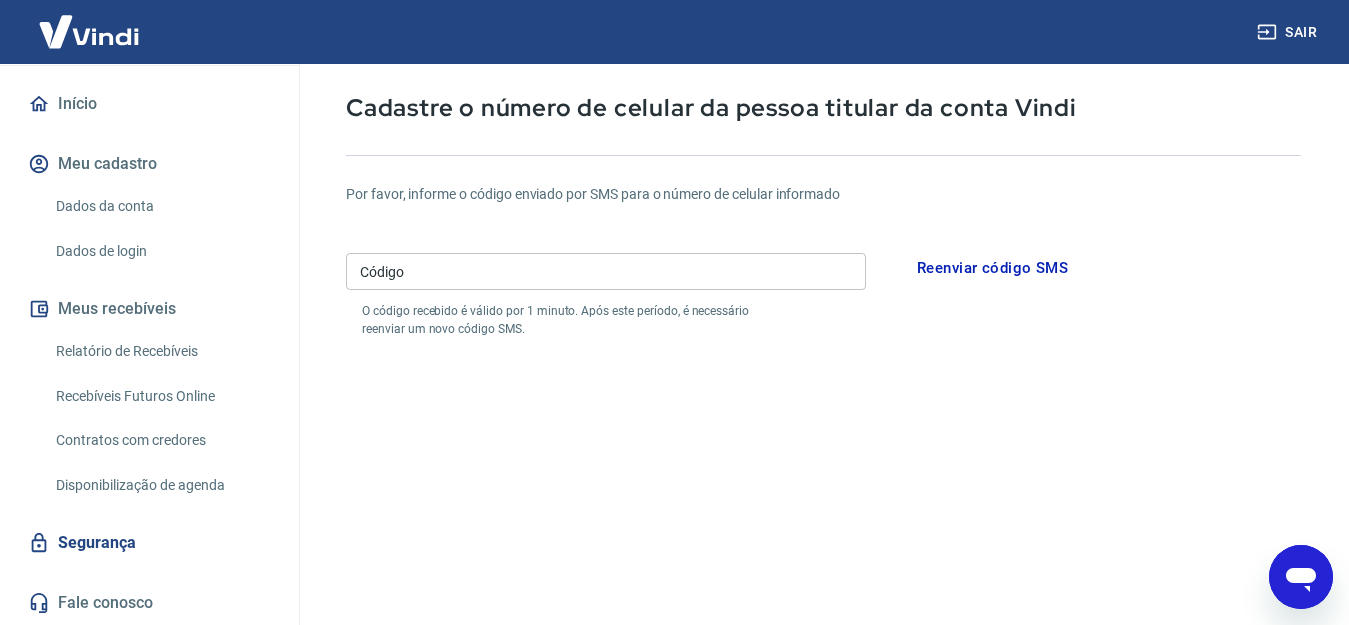 click on "Segurança" at bounding box center [149, 543] 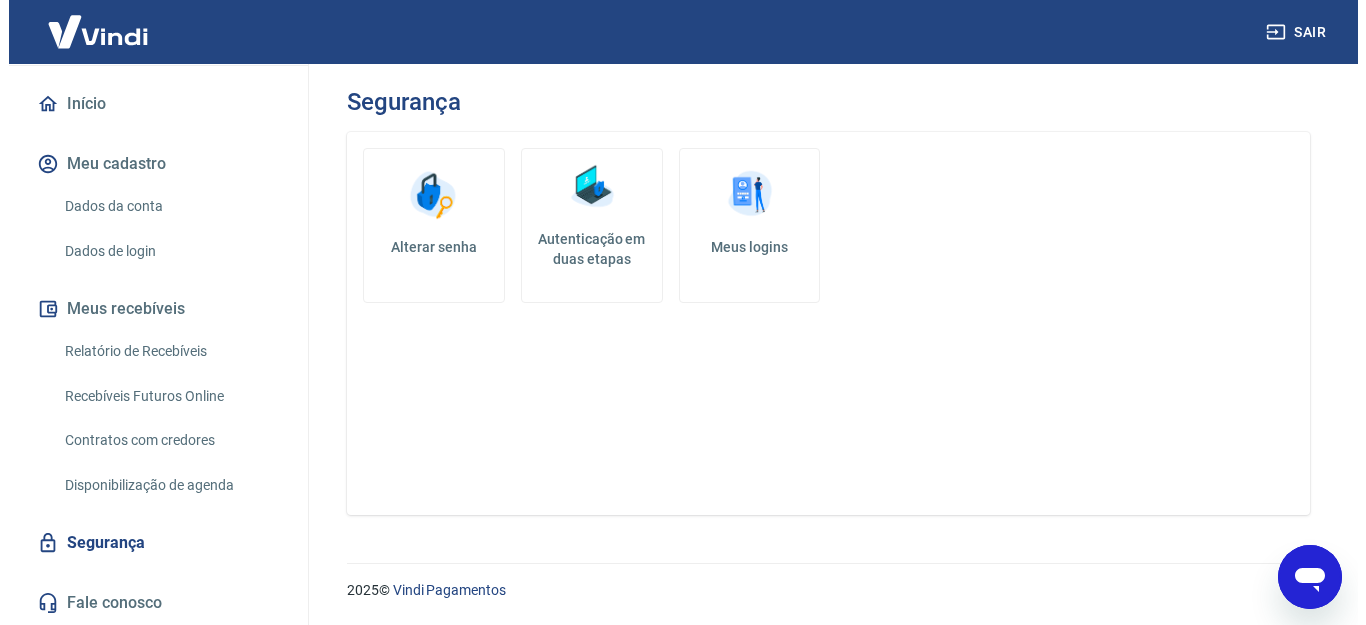 scroll, scrollTop: 0, scrollLeft: 0, axis: both 